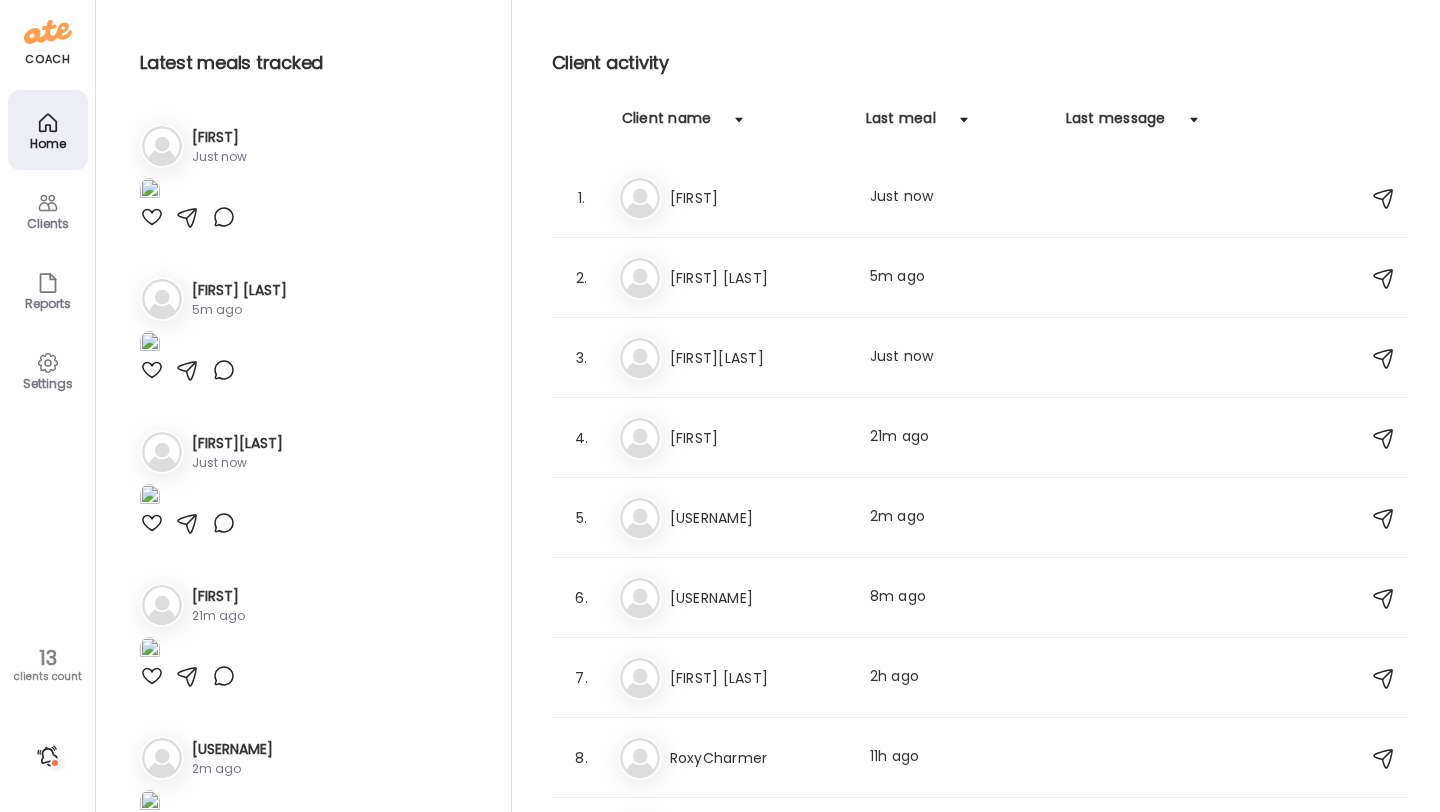 scroll, scrollTop: 0, scrollLeft: 0, axis: both 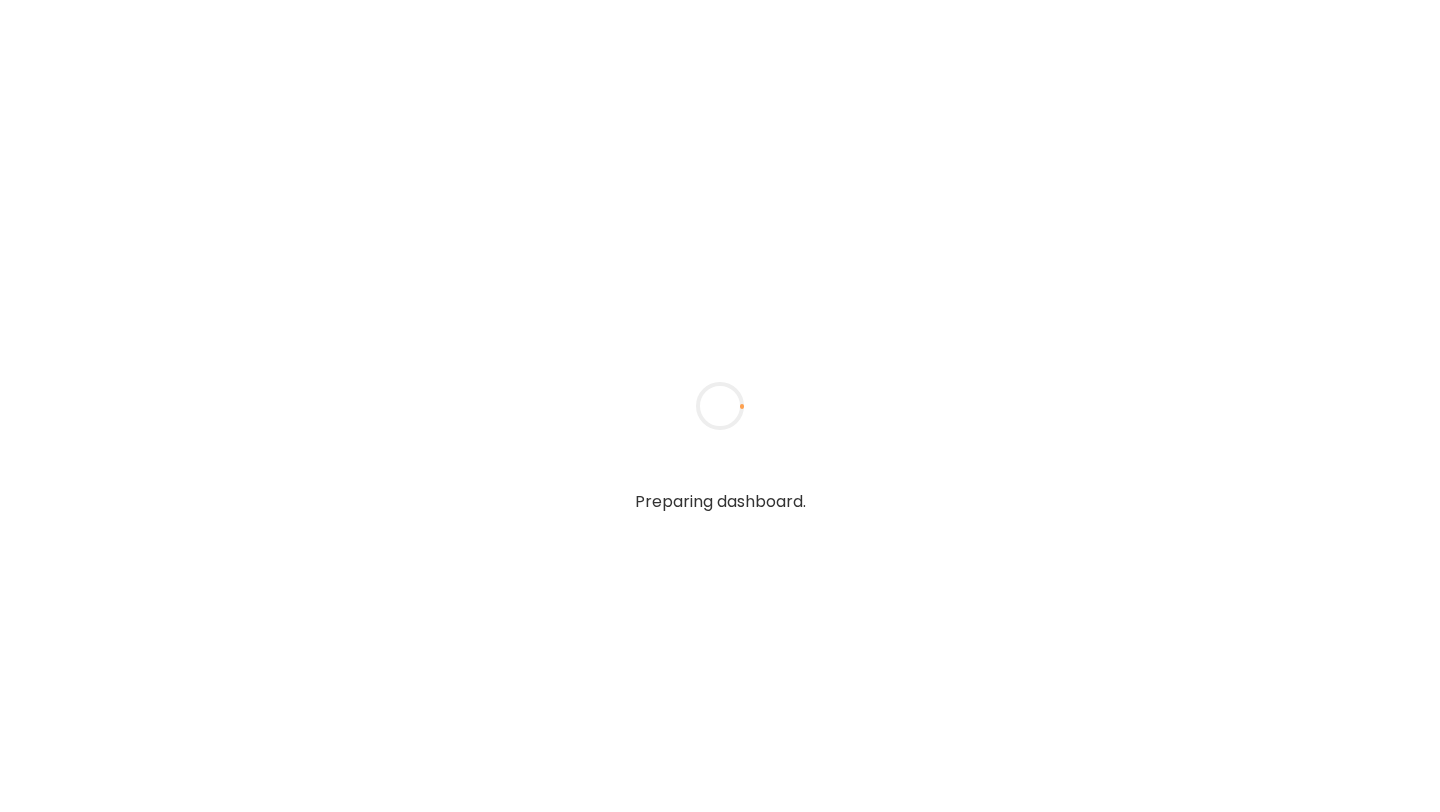 type on "**********" 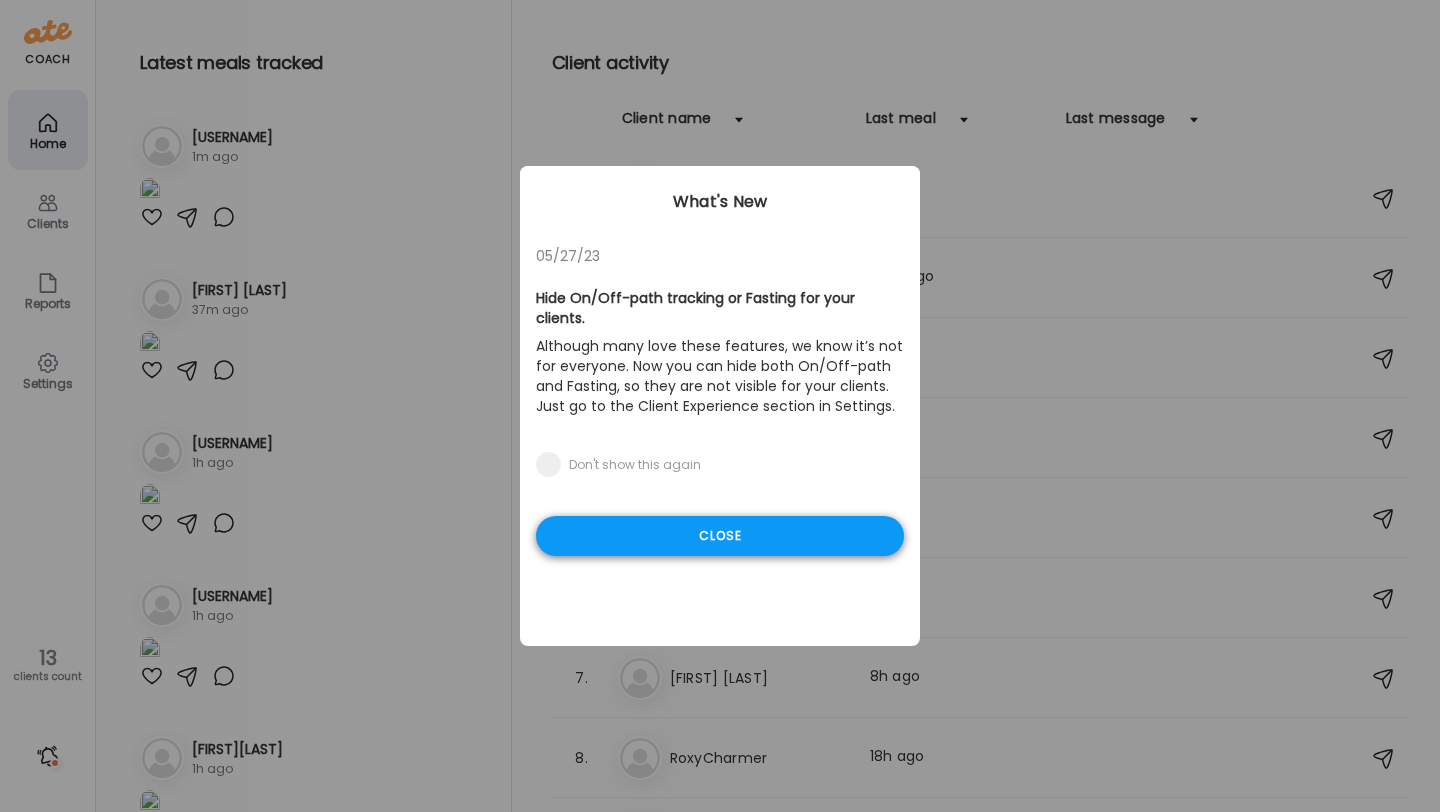 click on "Close" at bounding box center (720, 536) 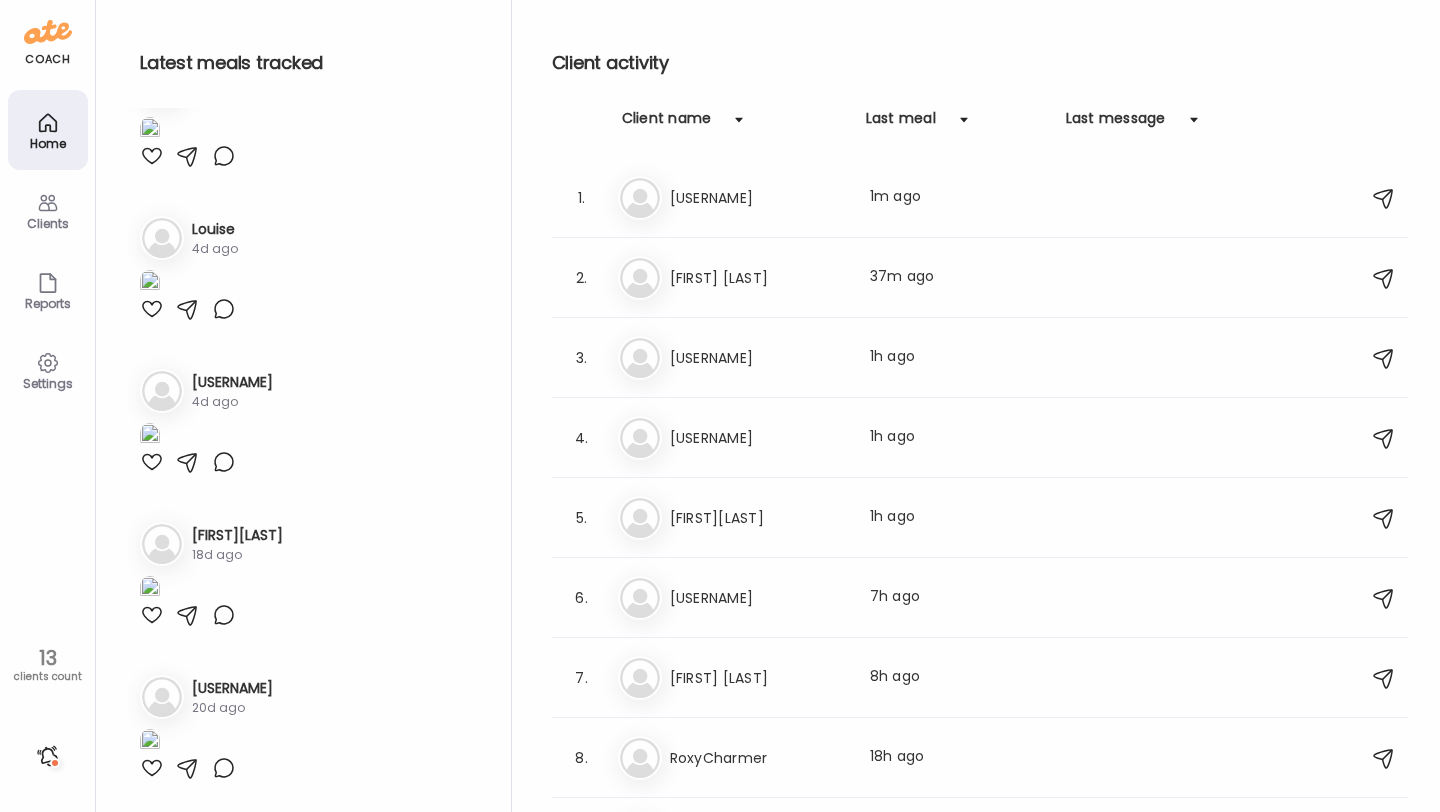 scroll, scrollTop: 2199, scrollLeft: 0, axis: vertical 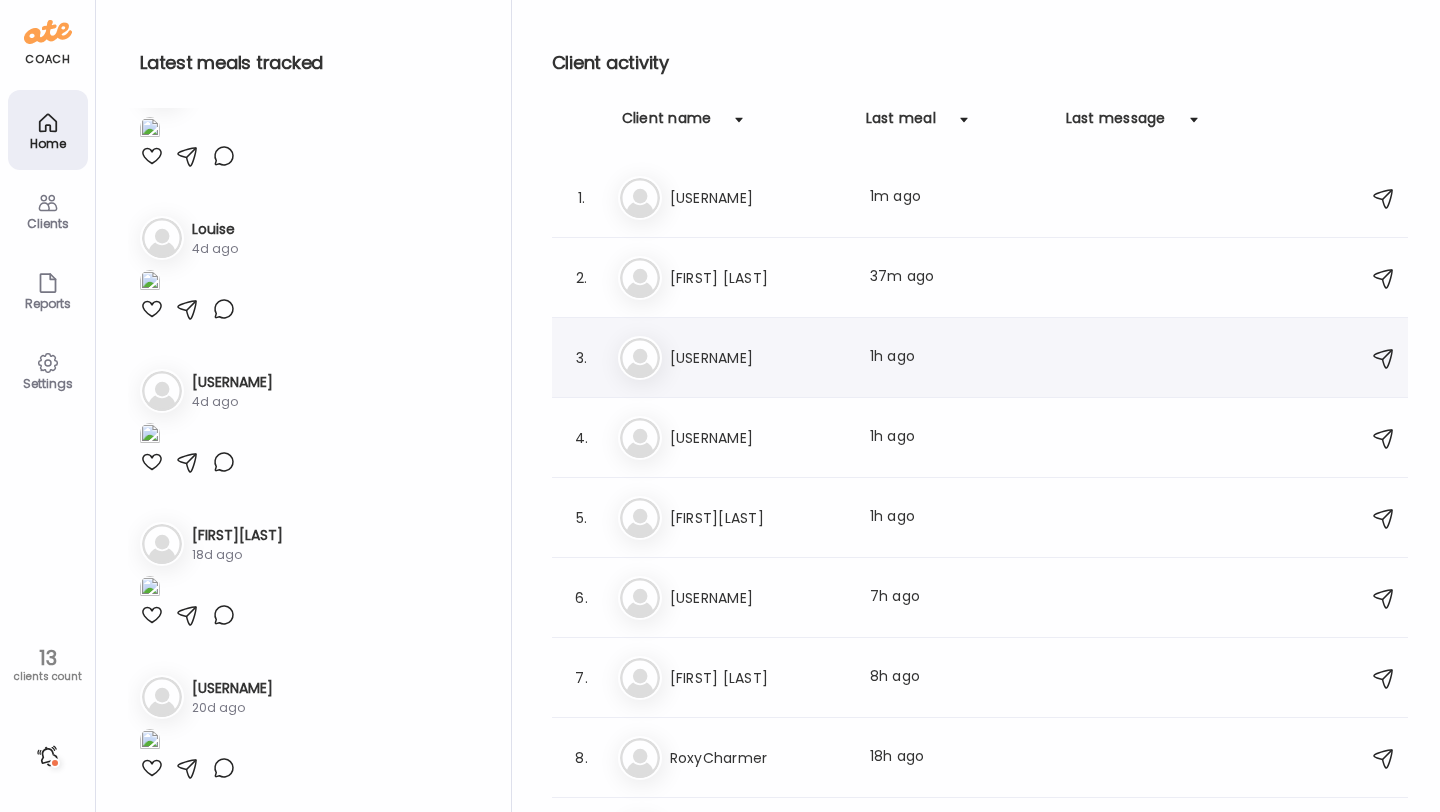 click on "3.
Lo
LouiseDurham
Last meal:  1h ago" at bounding box center [980, 358] 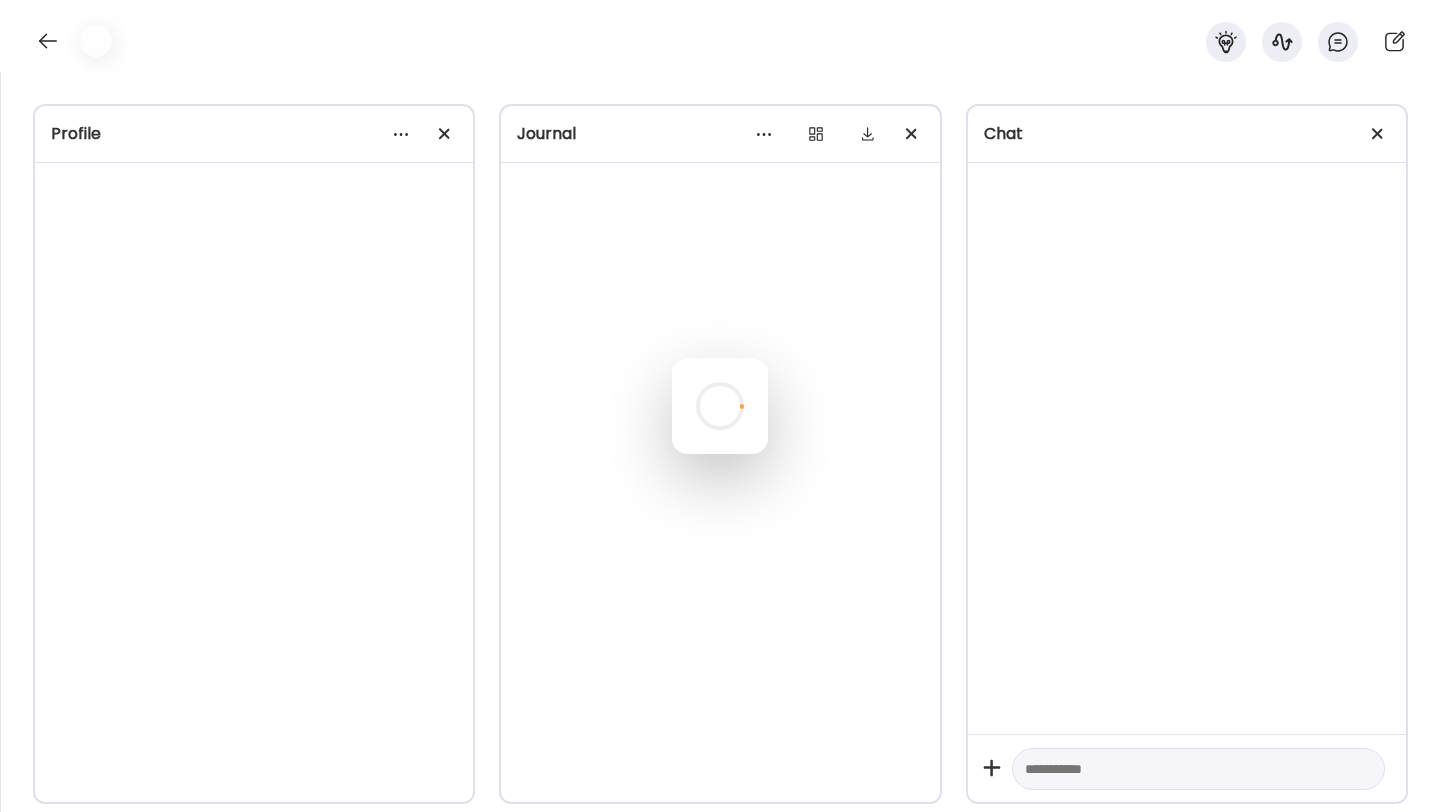 scroll, scrollTop: 2234, scrollLeft: 0, axis: vertical 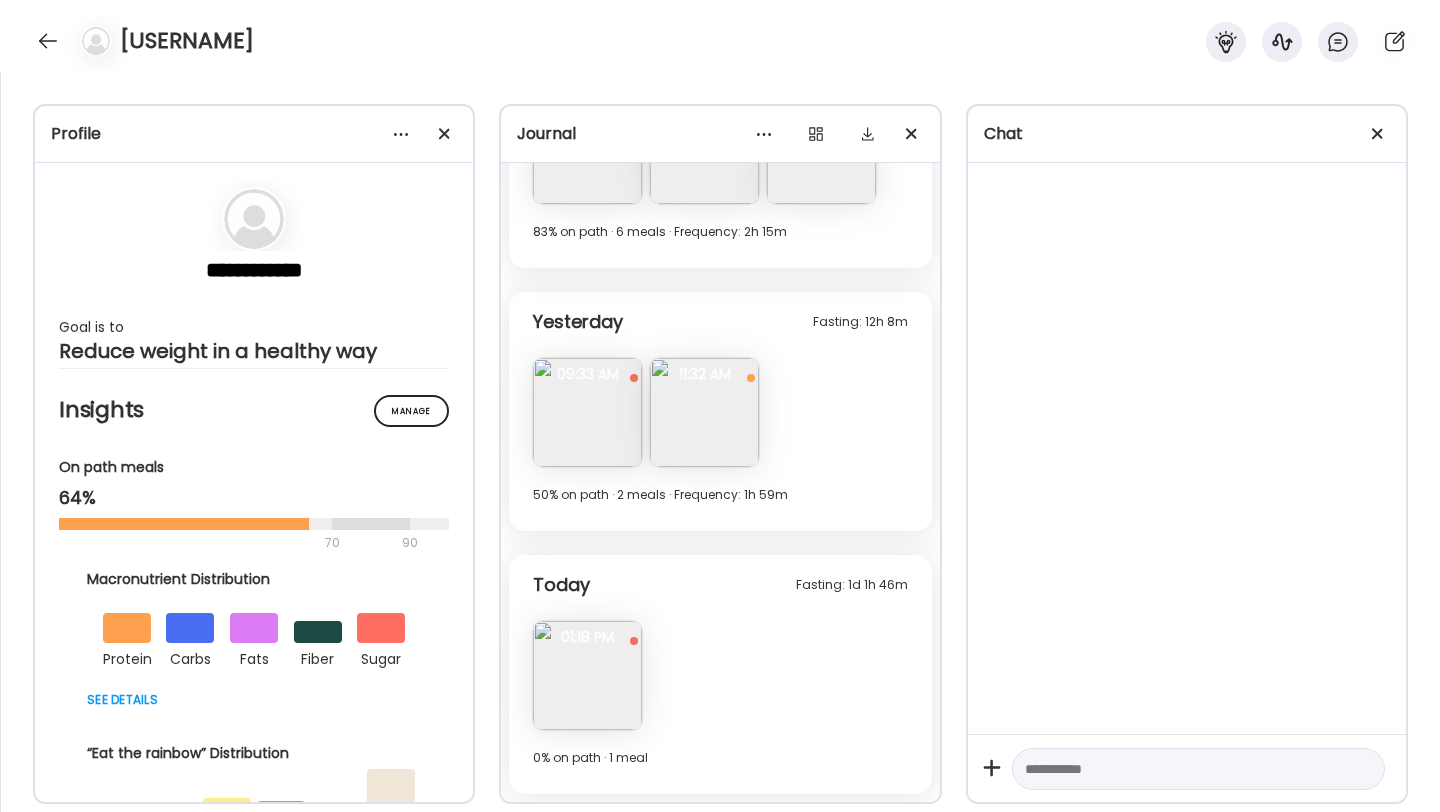 click at bounding box center [587, 675] 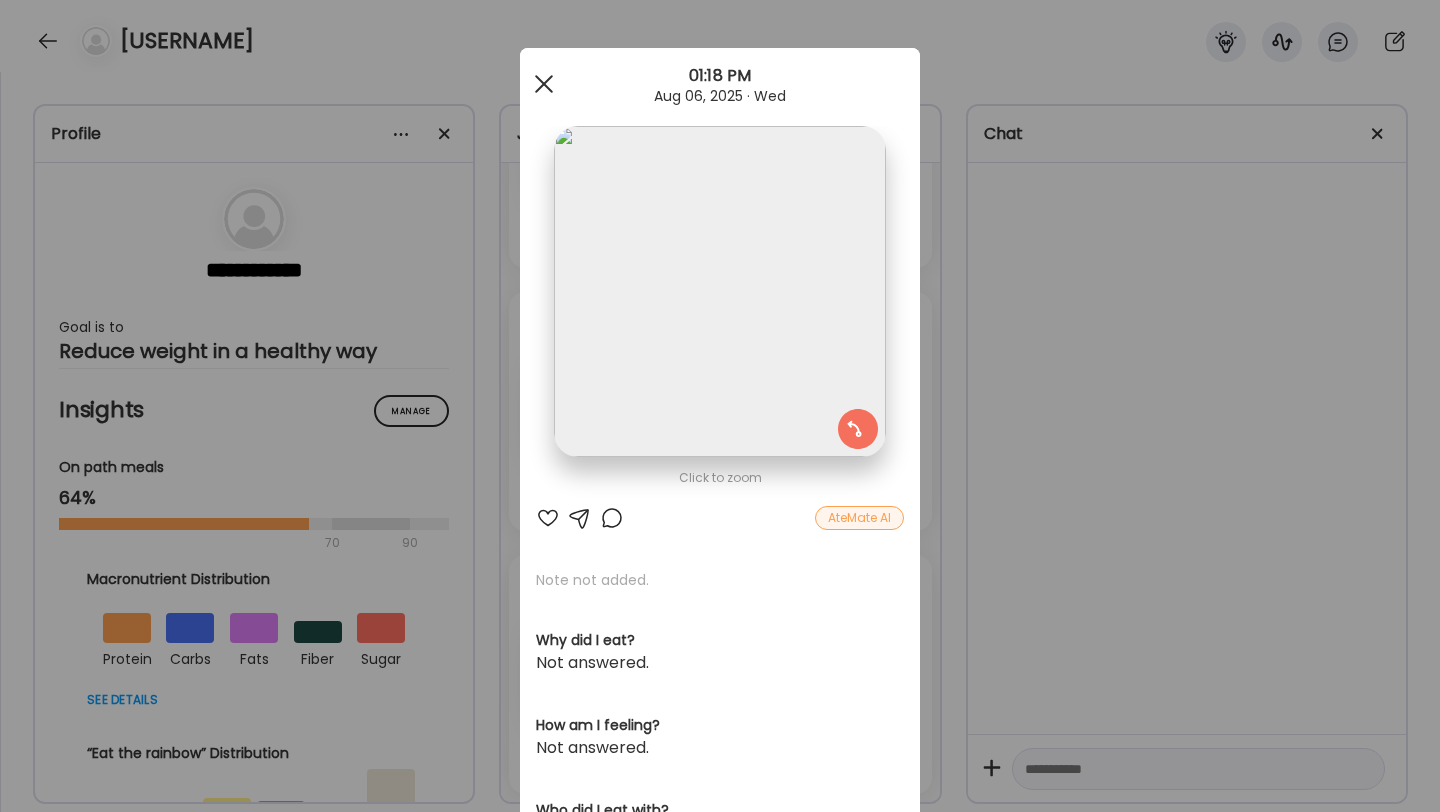 click at bounding box center (544, 84) 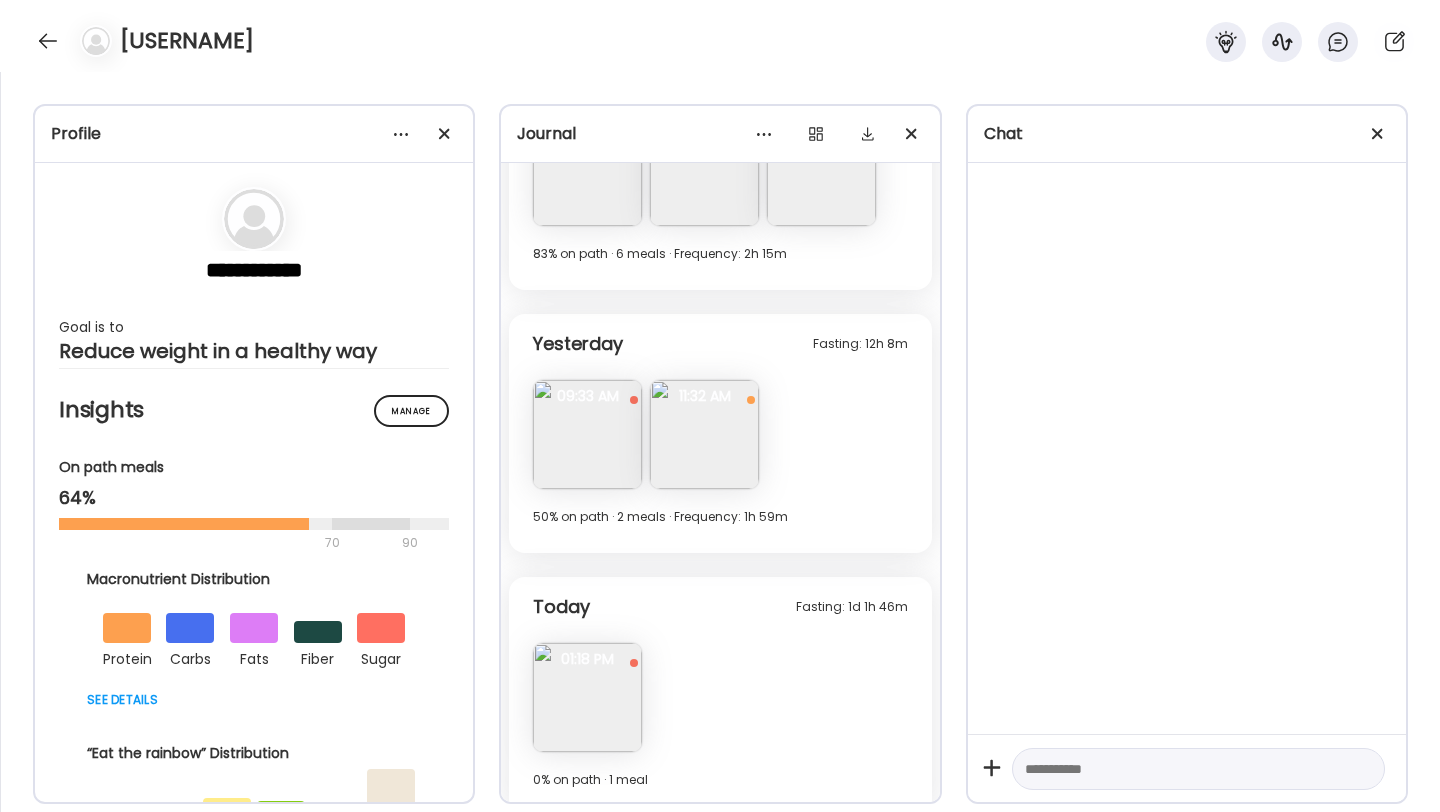 scroll, scrollTop: 8589, scrollLeft: 0, axis: vertical 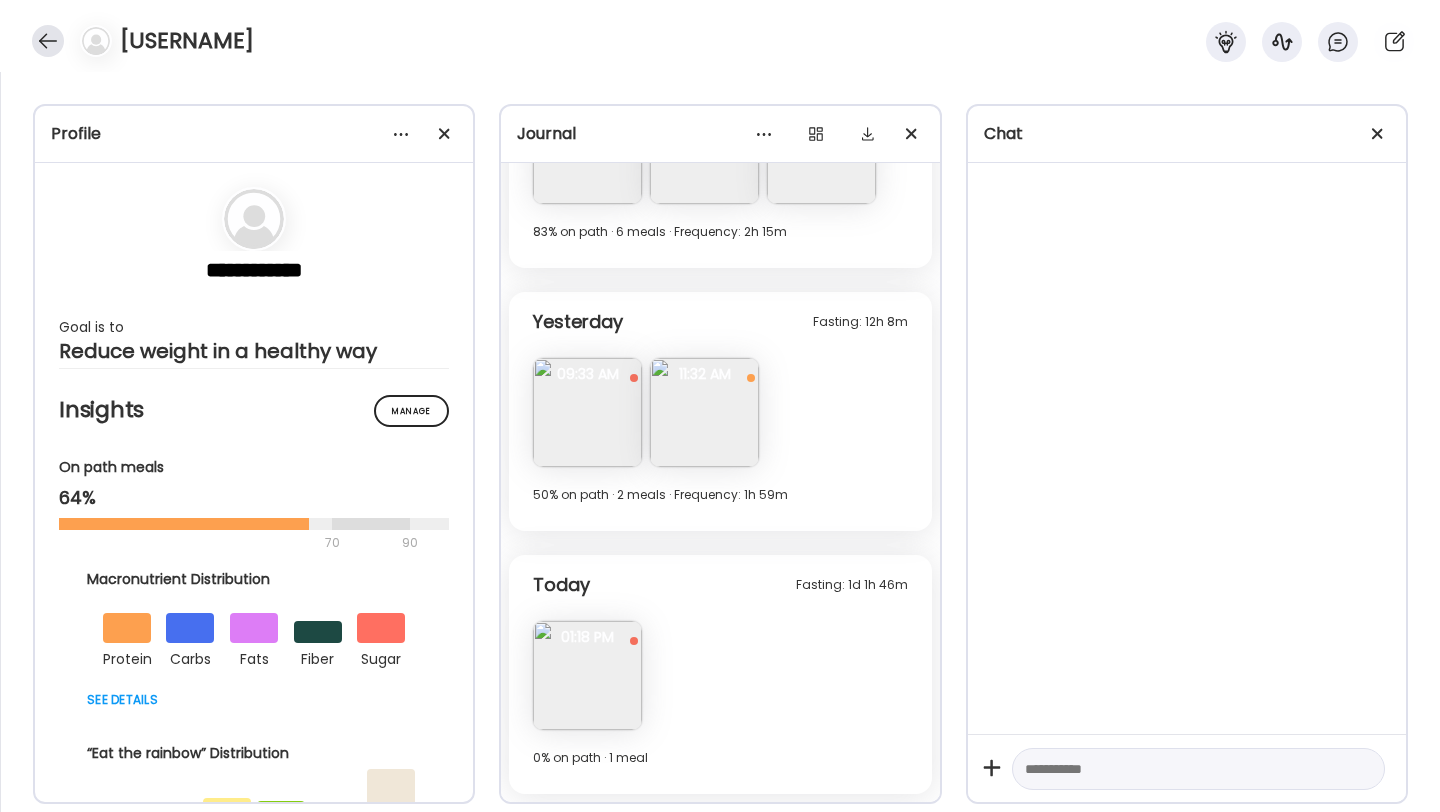 click at bounding box center [48, 41] 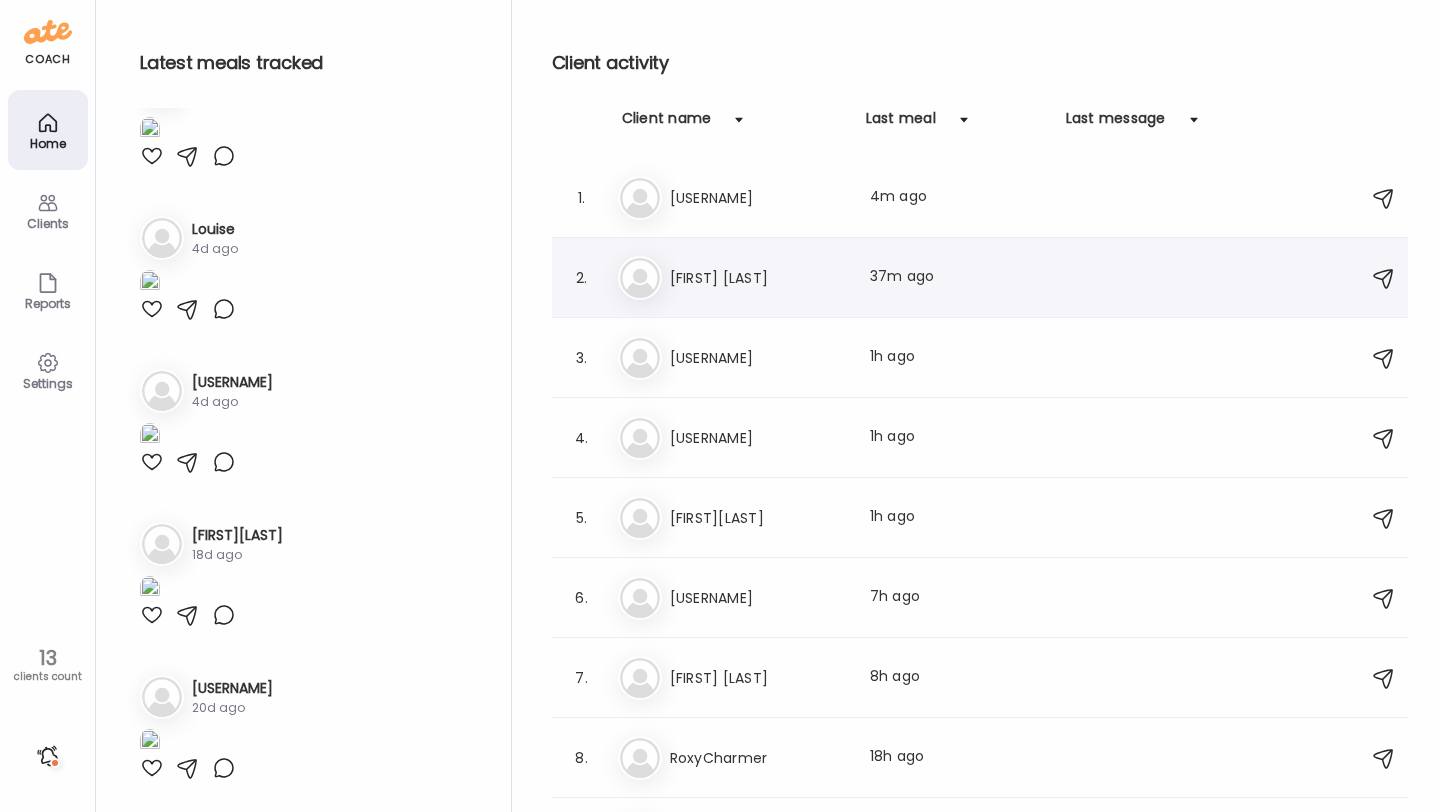 scroll, scrollTop: 2199, scrollLeft: 0, axis: vertical 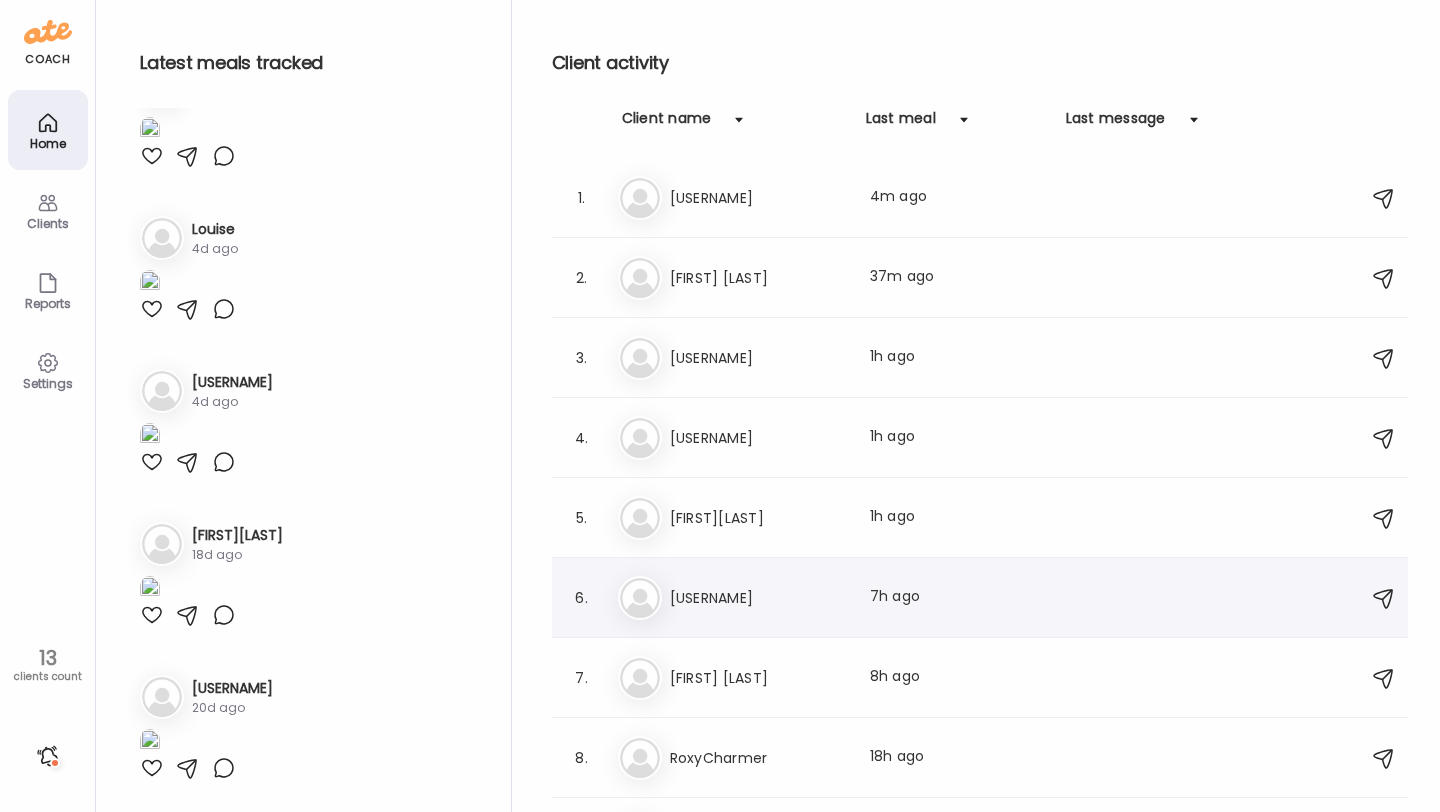 click on "[USERNAME]" at bounding box center [758, 598] 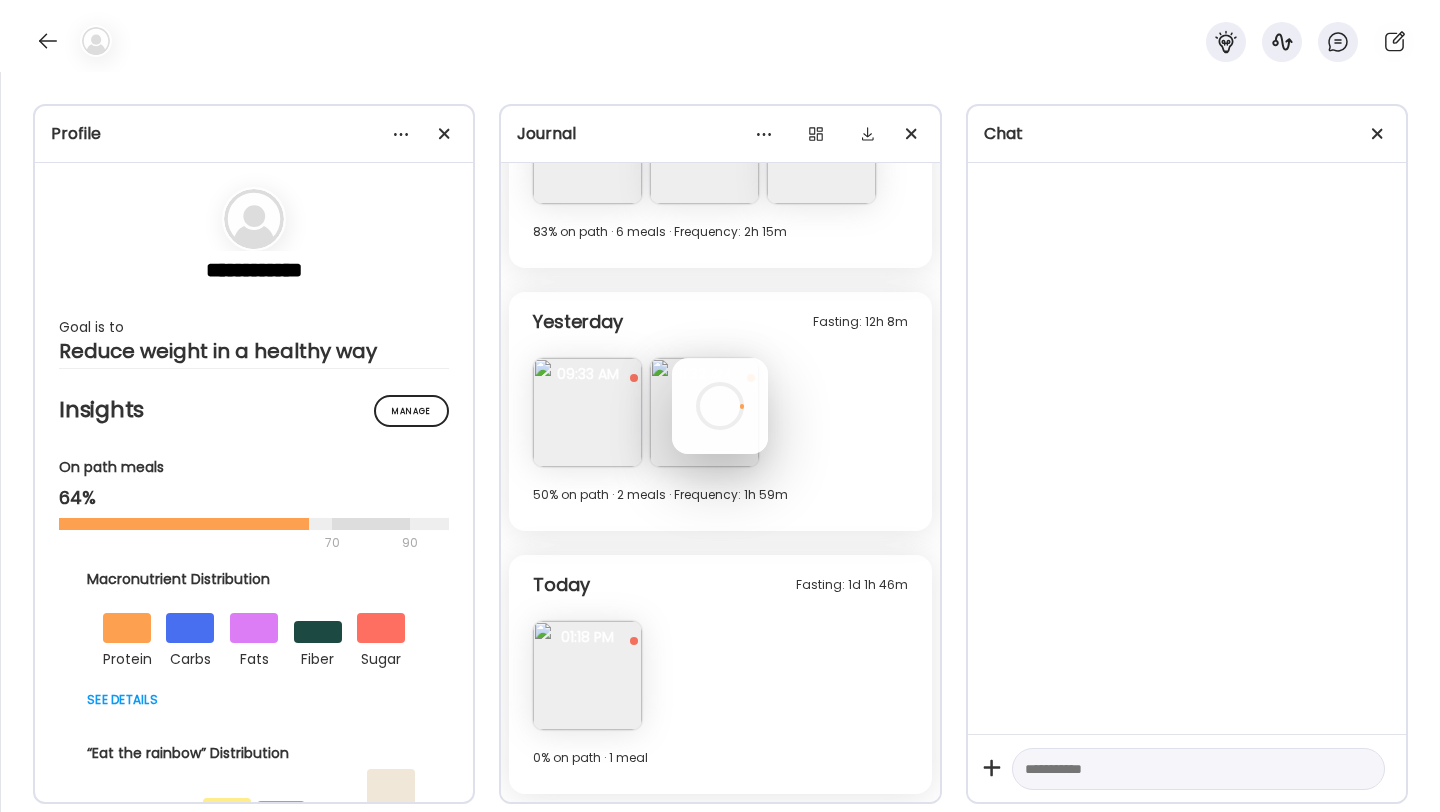 scroll, scrollTop: 8589, scrollLeft: 0, axis: vertical 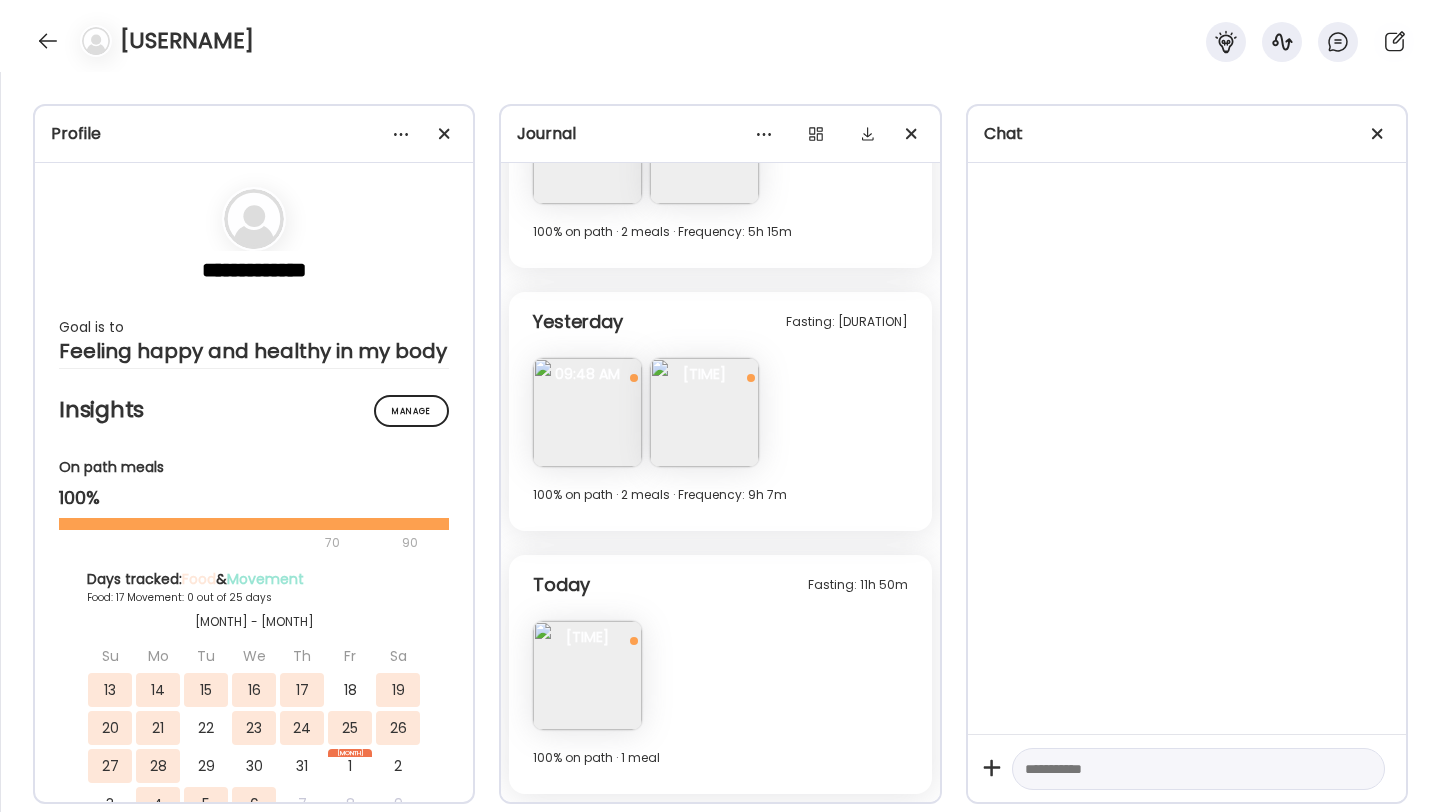 click at bounding box center (587, 675) 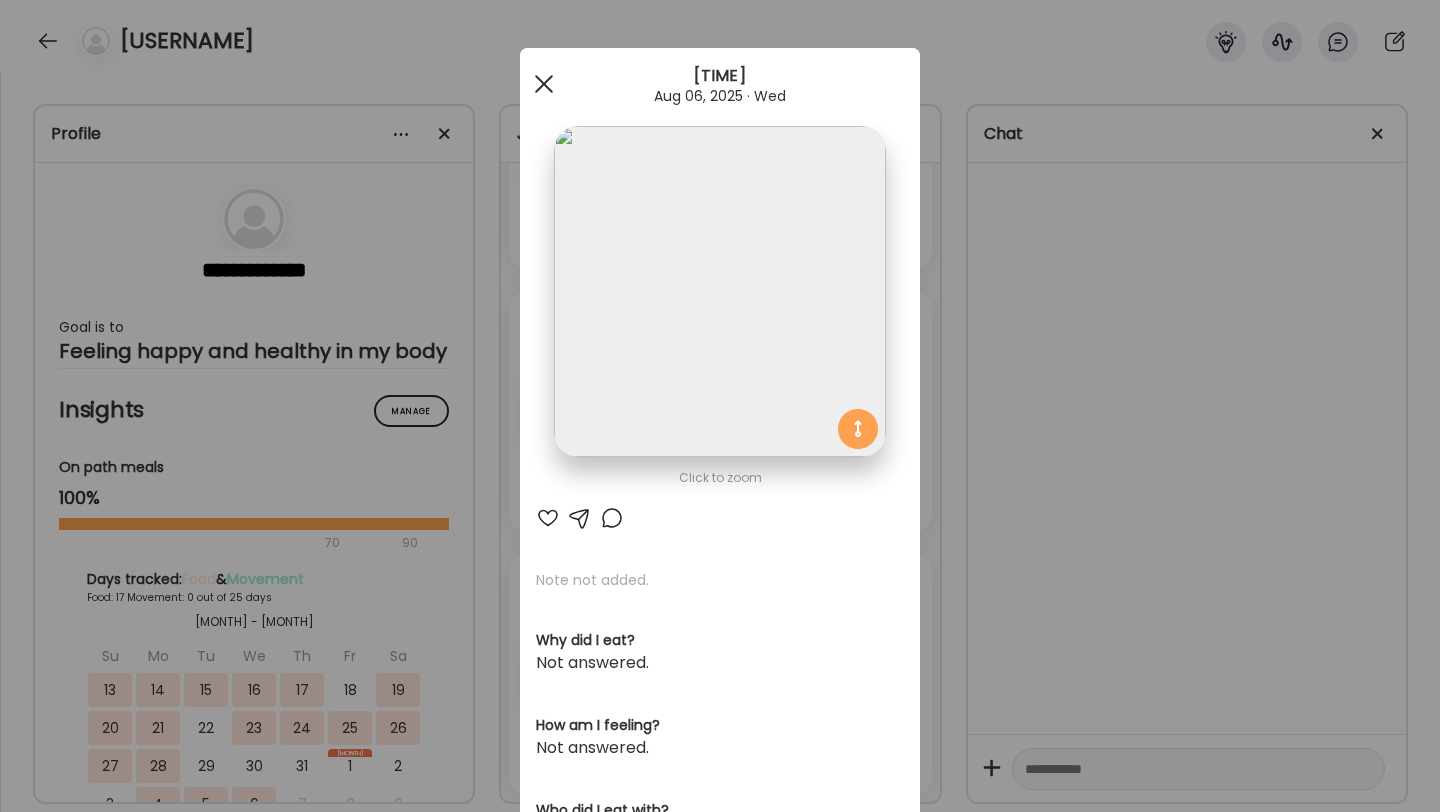 click at bounding box center (544, 84) 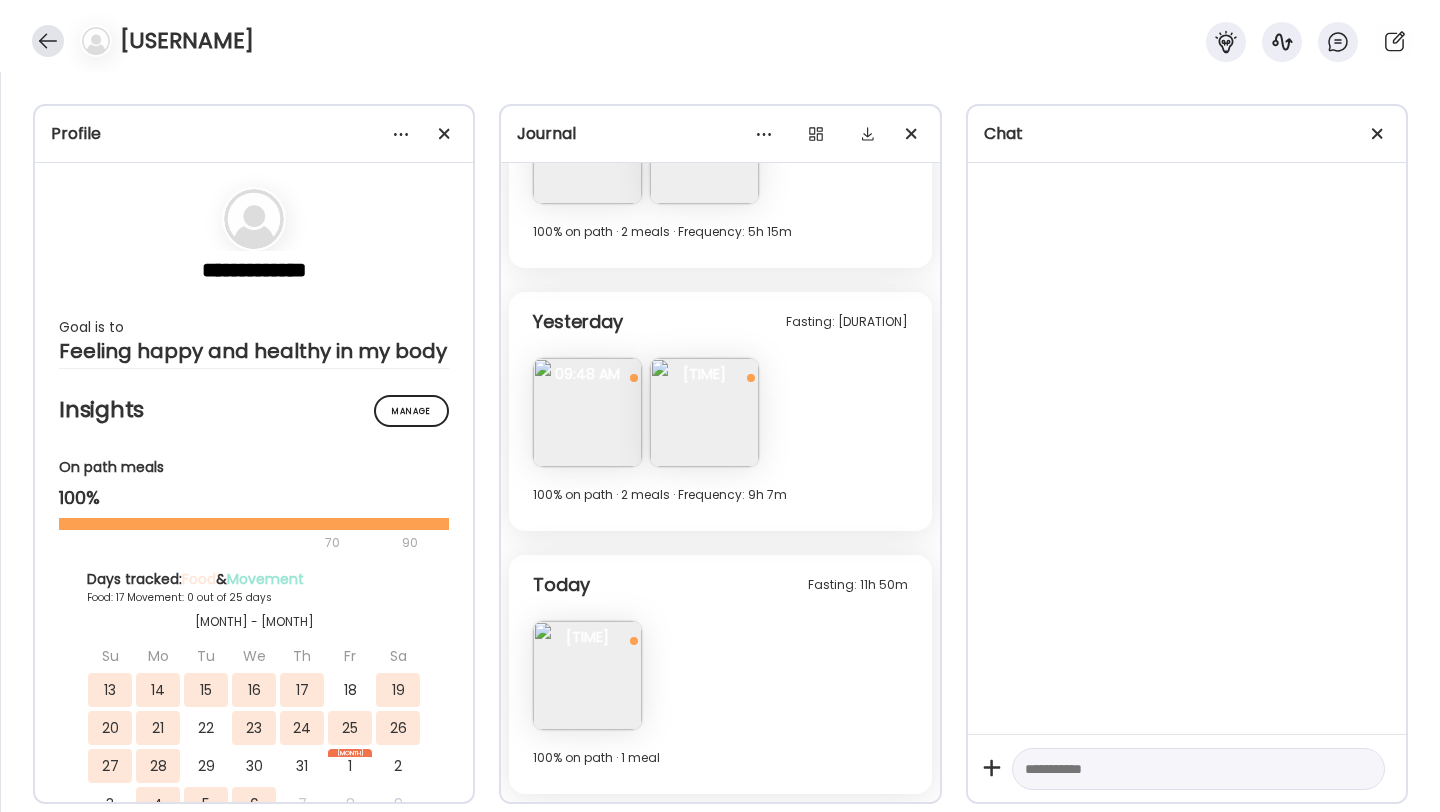 click at bounding box center [48, 41] 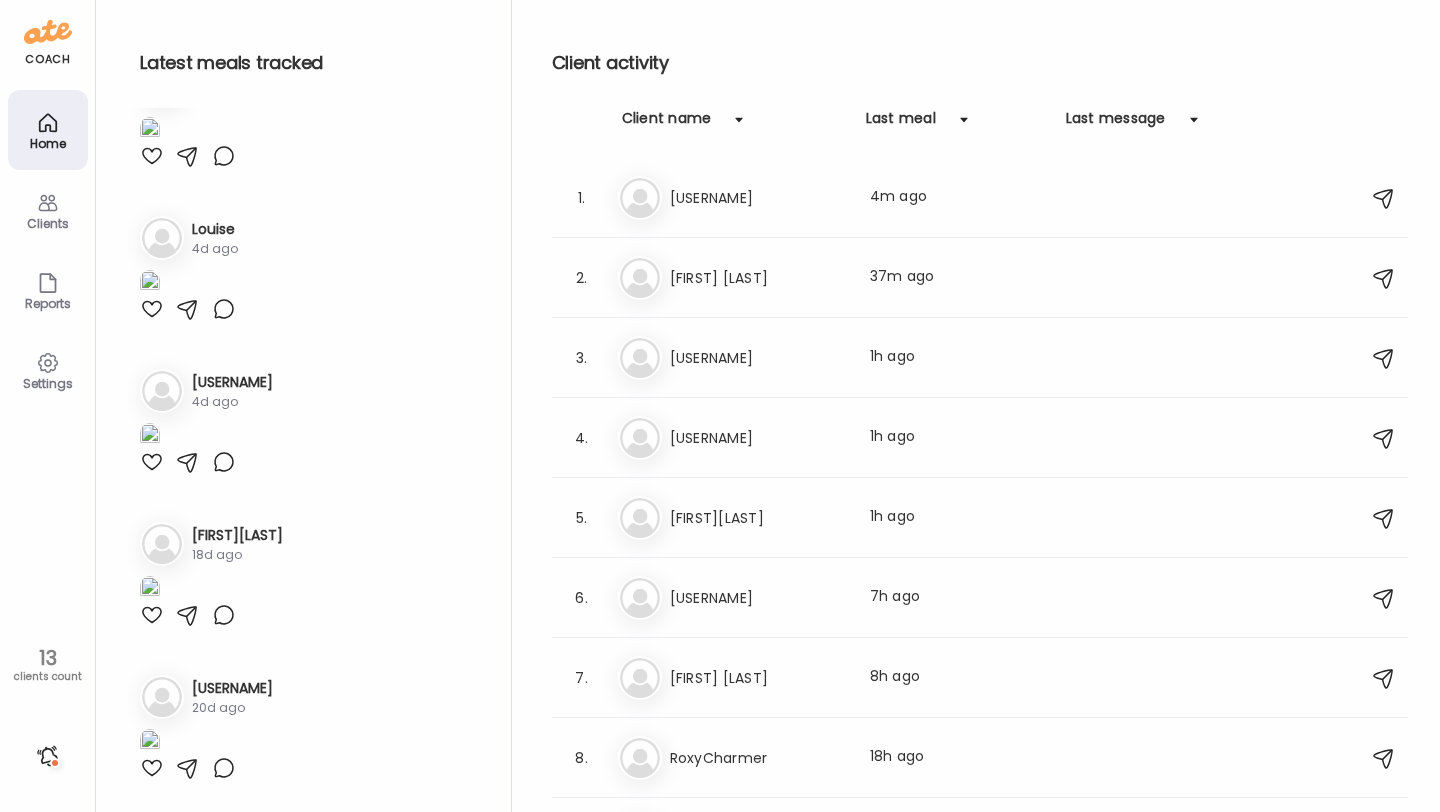 scroll, scrollTop: 2199, scrollLeft: 0, axis: vertical 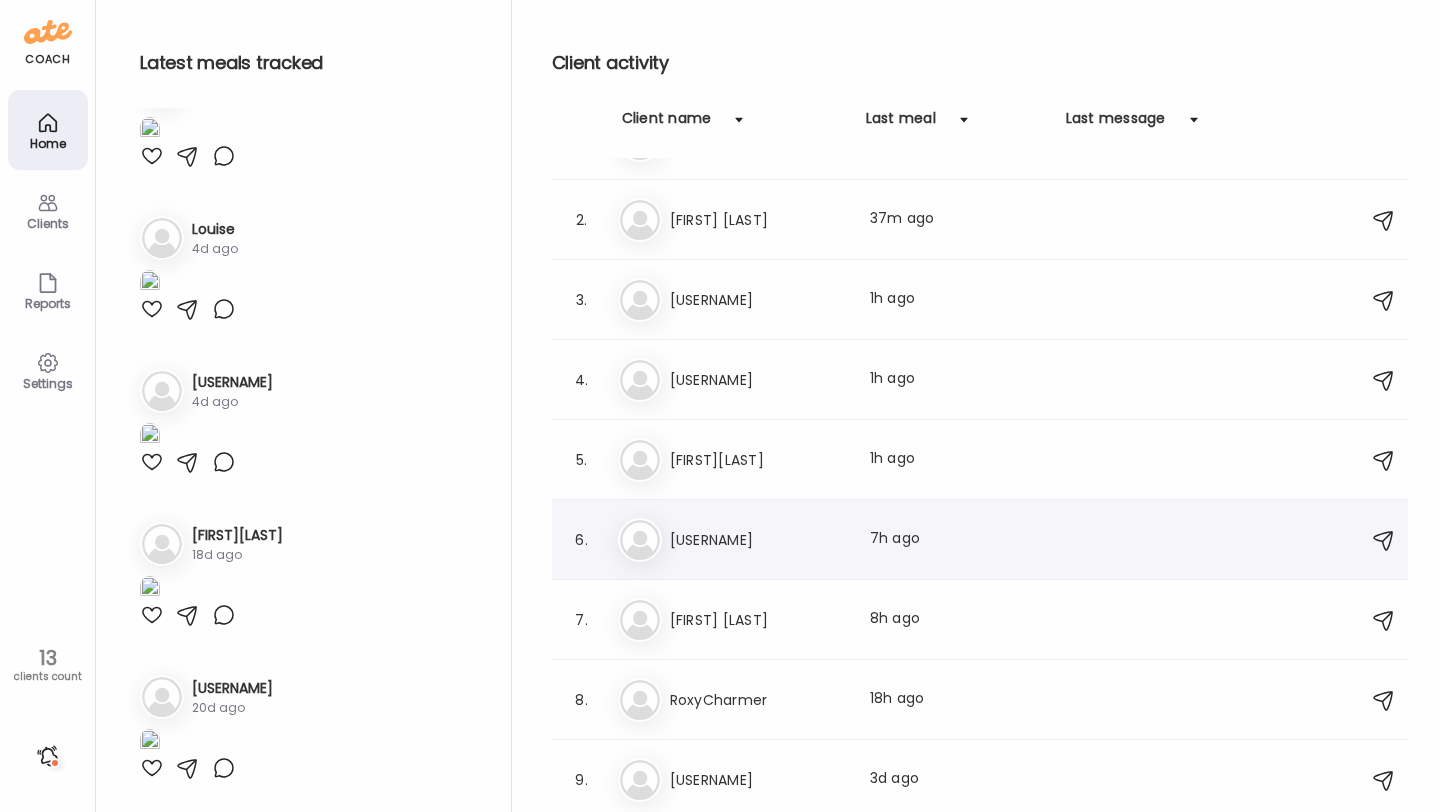 click on "Pe
PeteFremps
Last meal:  1h ago" at bounding box center (983, 460) 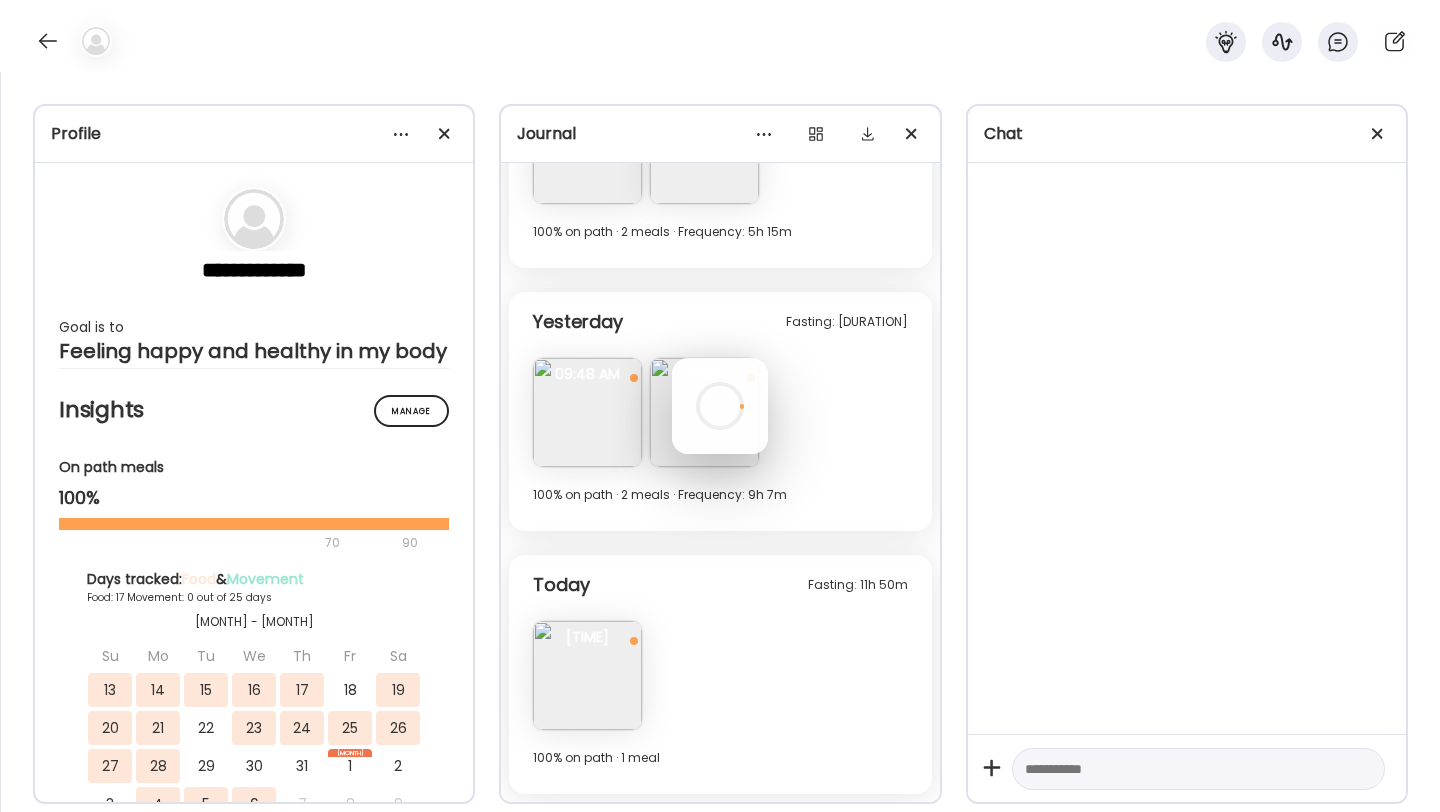 scroll, scrollTop: 3080, scrollLeft: 0, axis: vertical 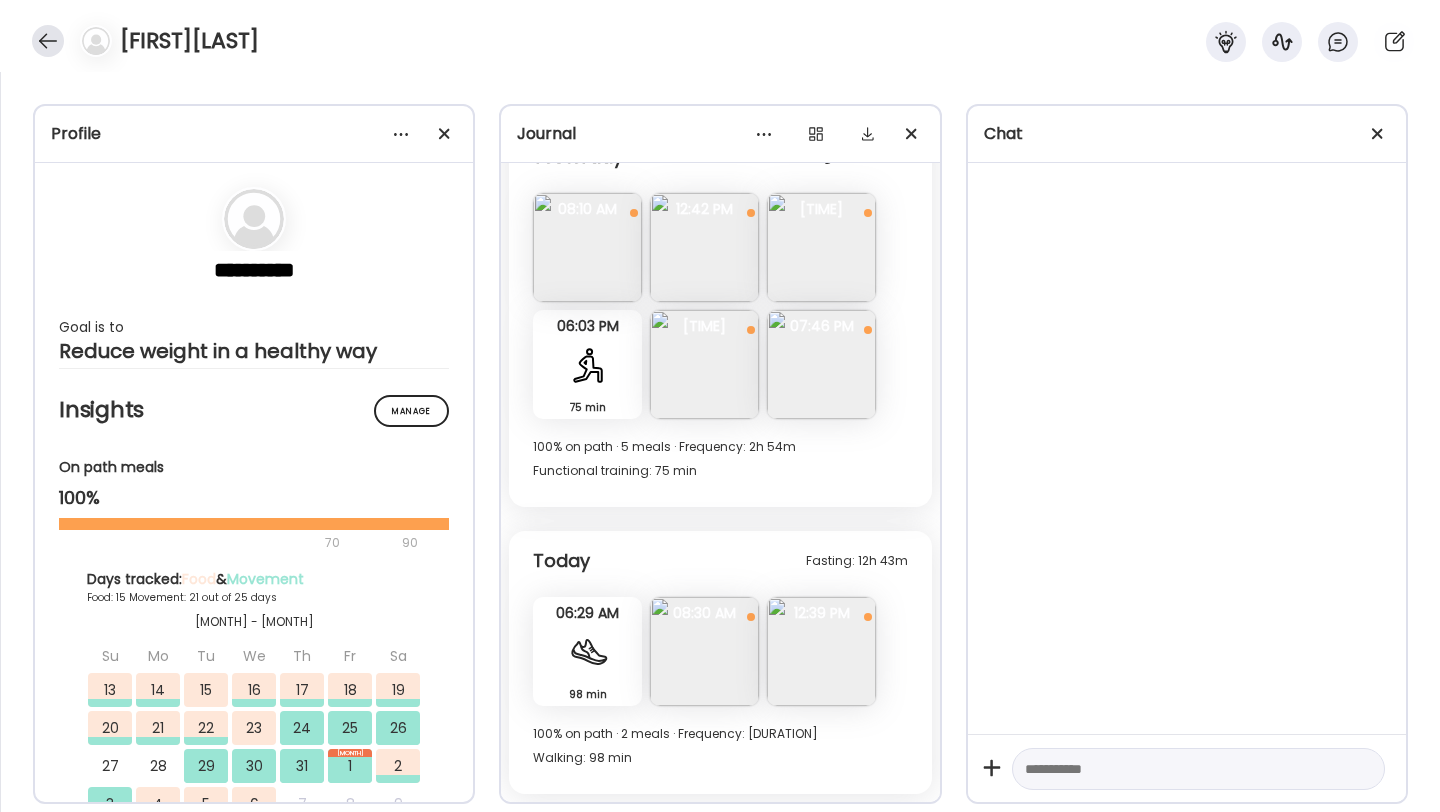 click at bounding box center [48, 41] 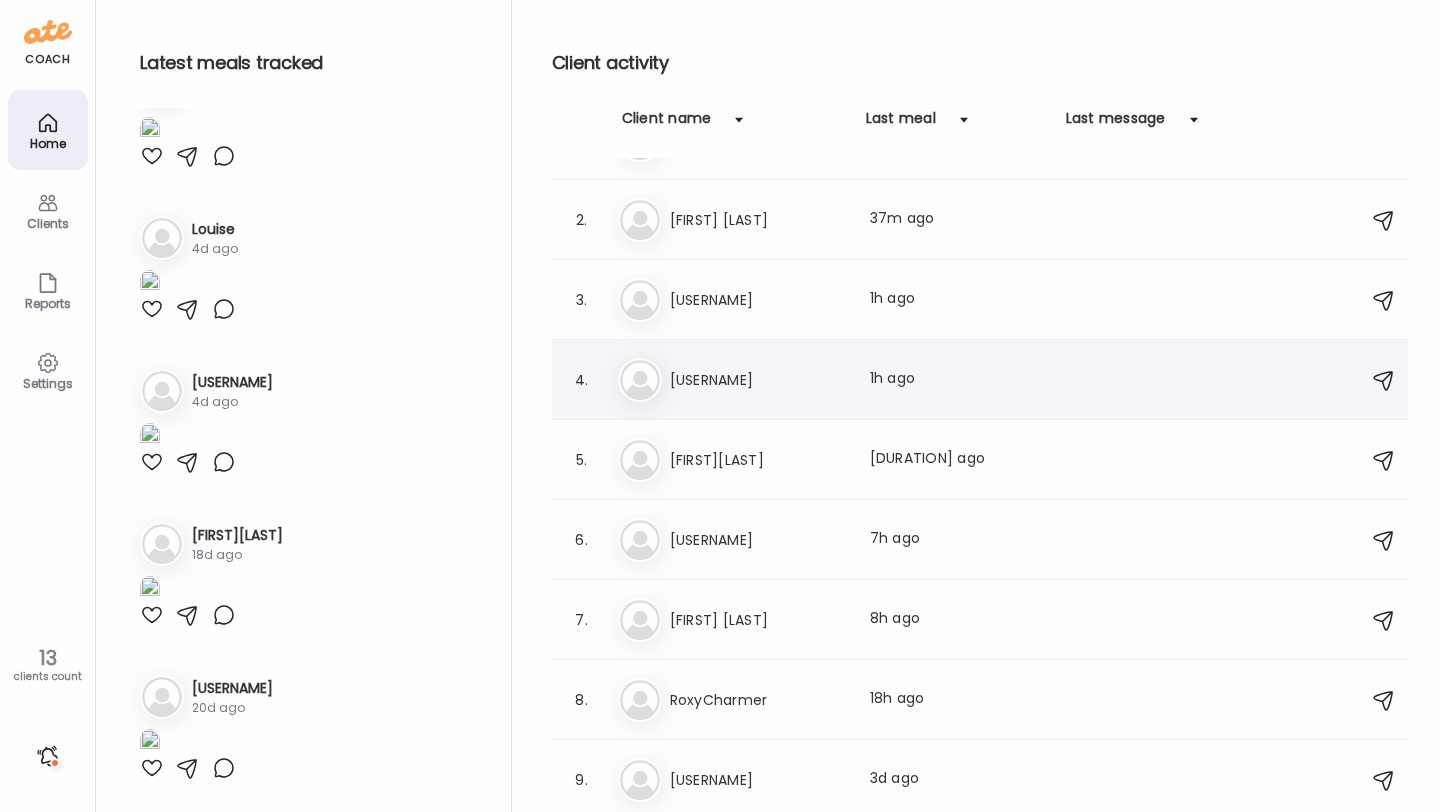 scroll, scrollTop: 2199, scrollLeft: 0, axis: vertical 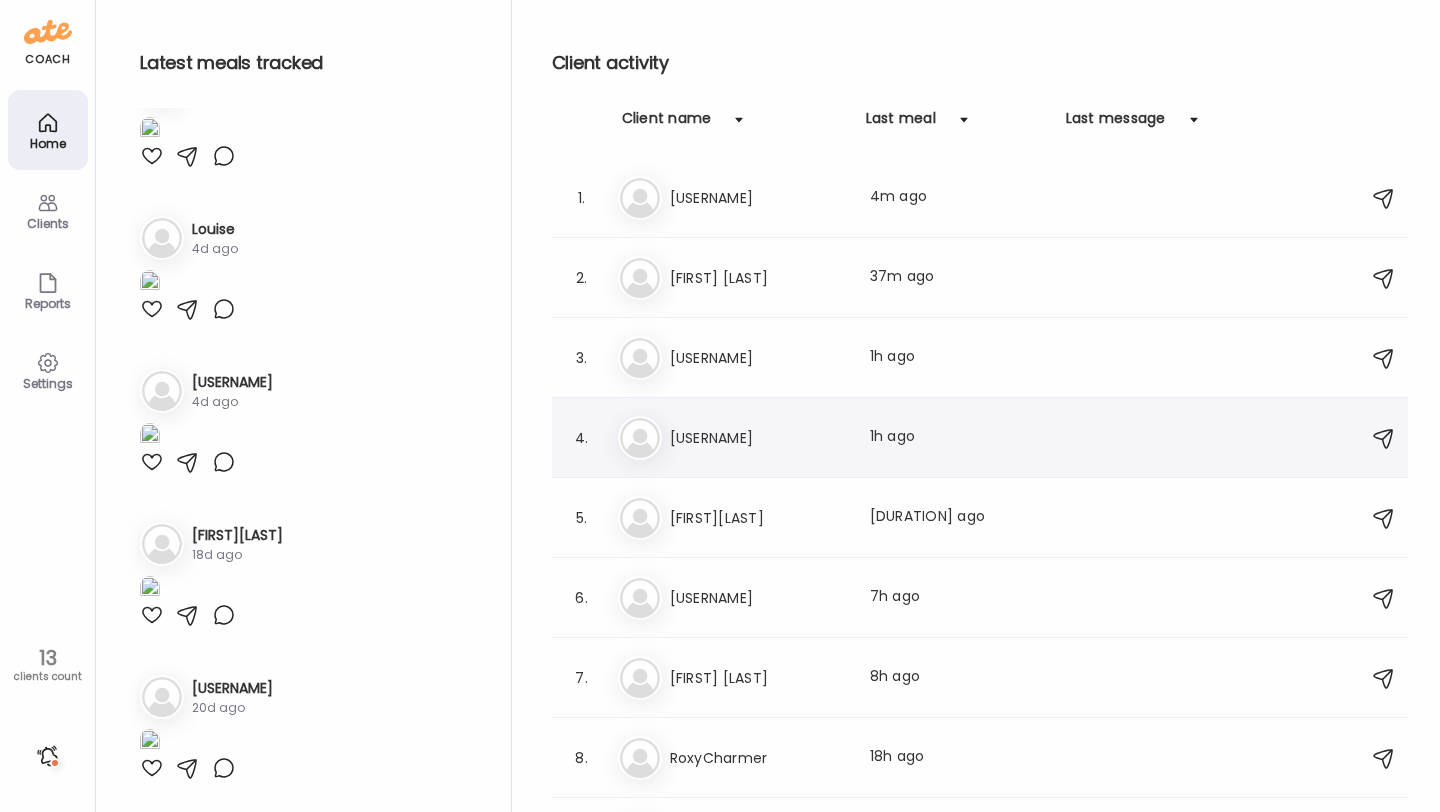 click on "[FIRST]" at bounding box center (758, 438) 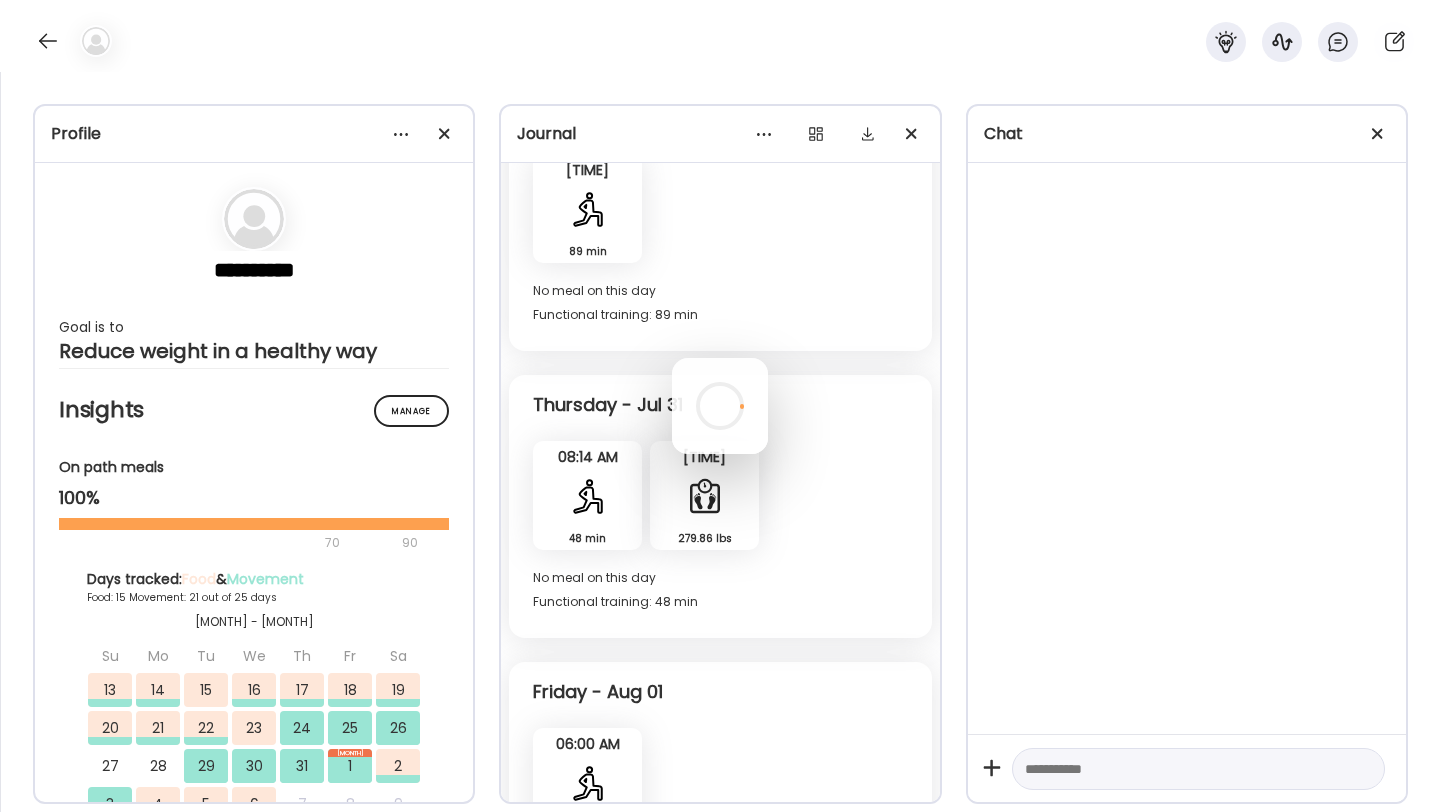 scroll, scrollTop: 10882, scrollLeft: 0, axis: vertical 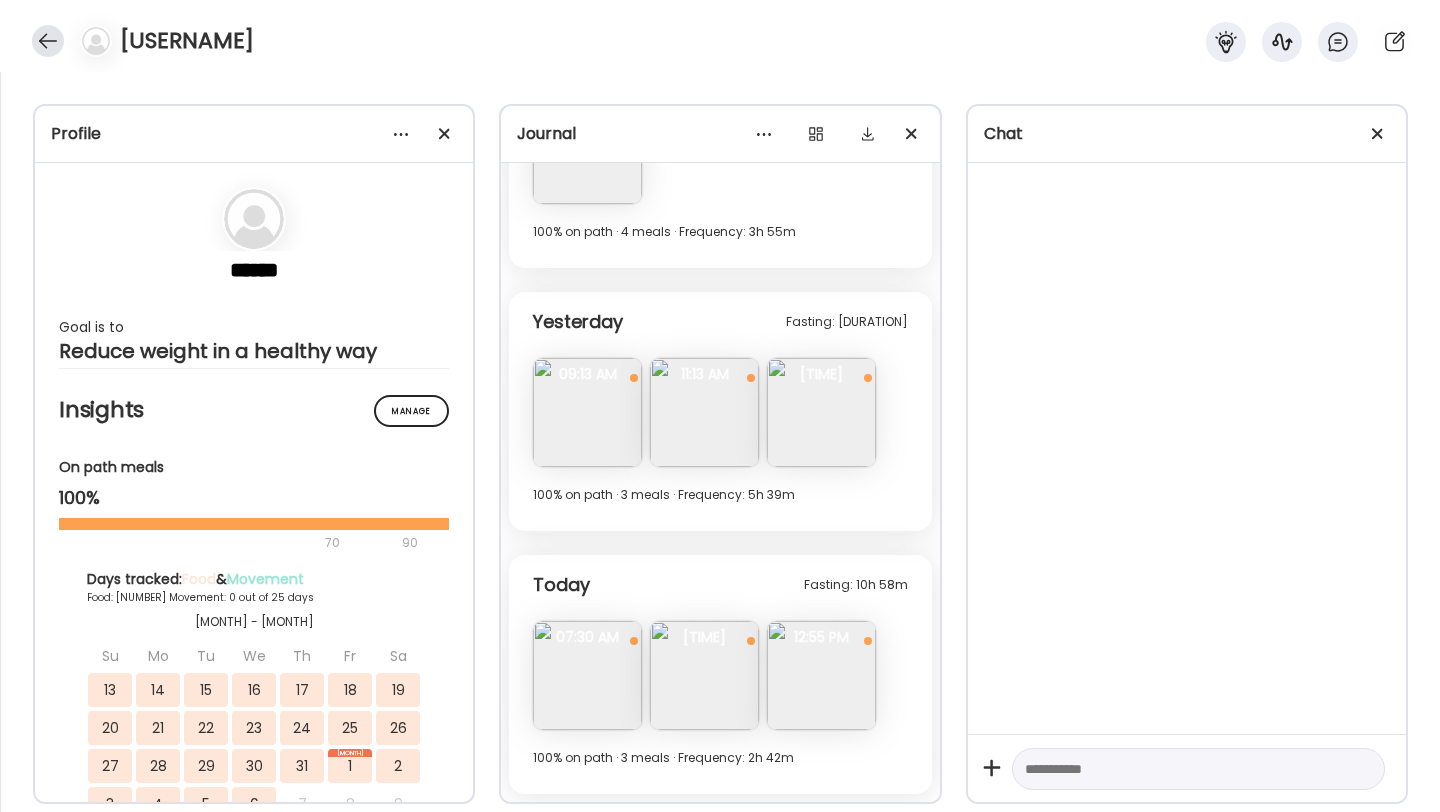 click at bounding box center [48, 41] 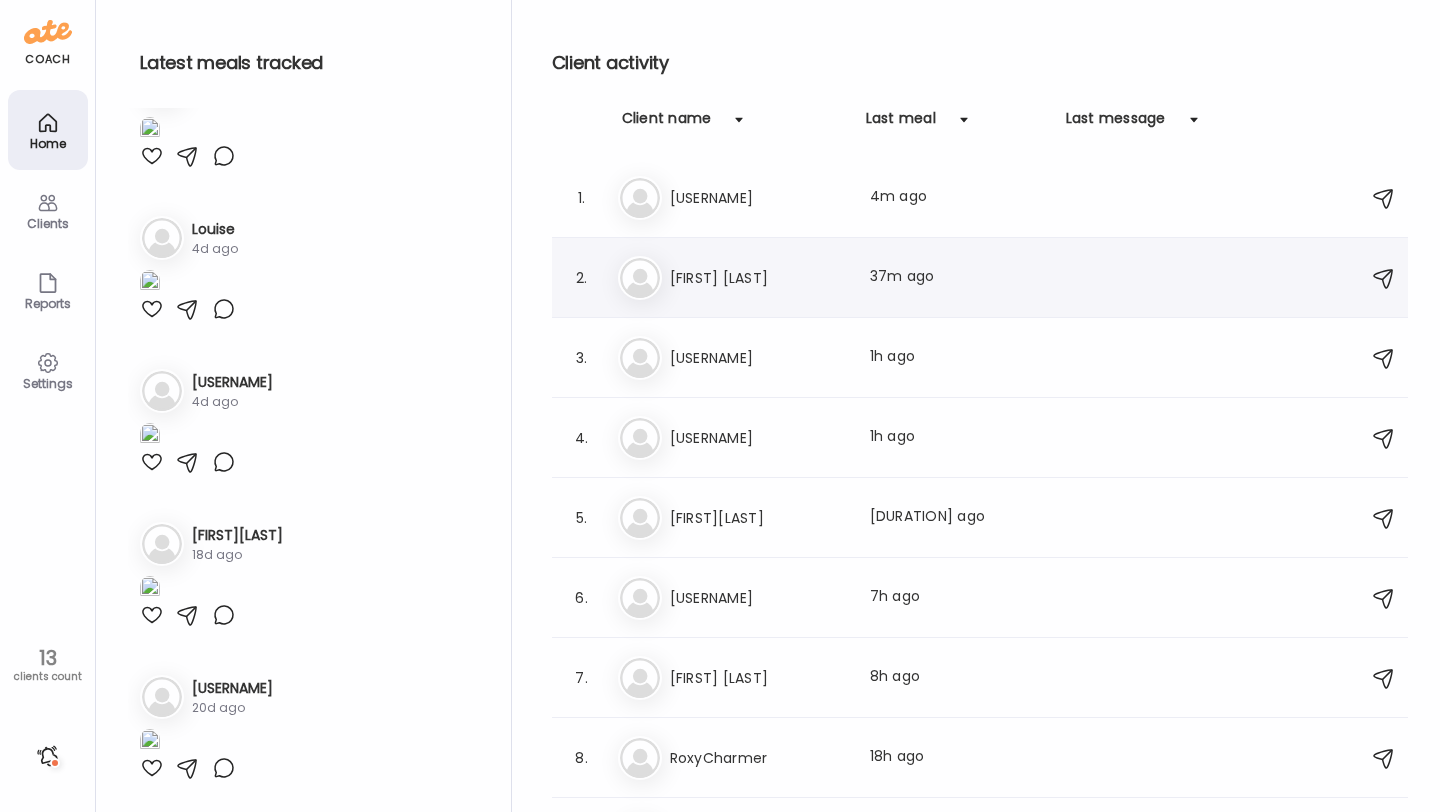 scroll, scrollTop: 2199, scrollLeft: 0, axis: vertical 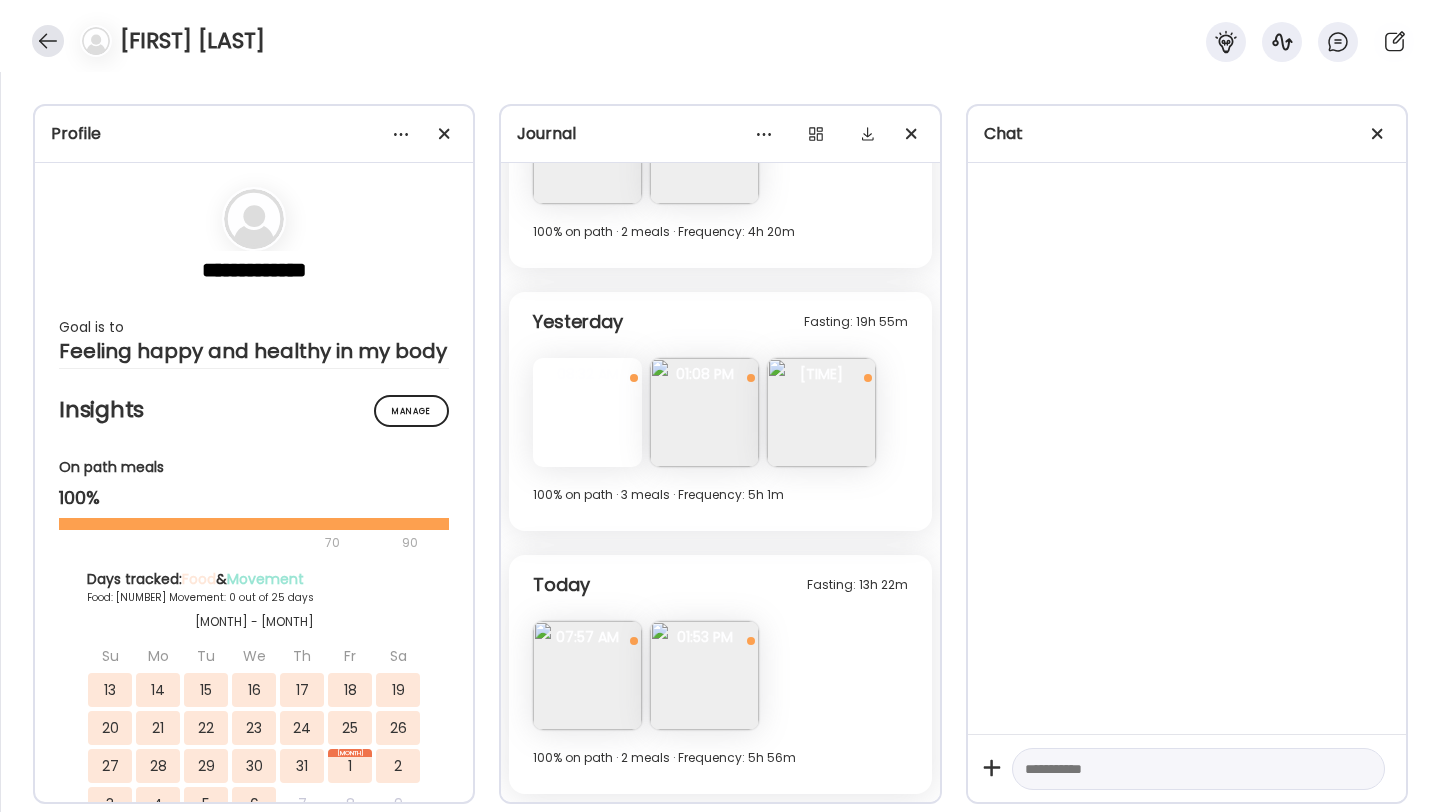 click at bounding box center (48, 41) 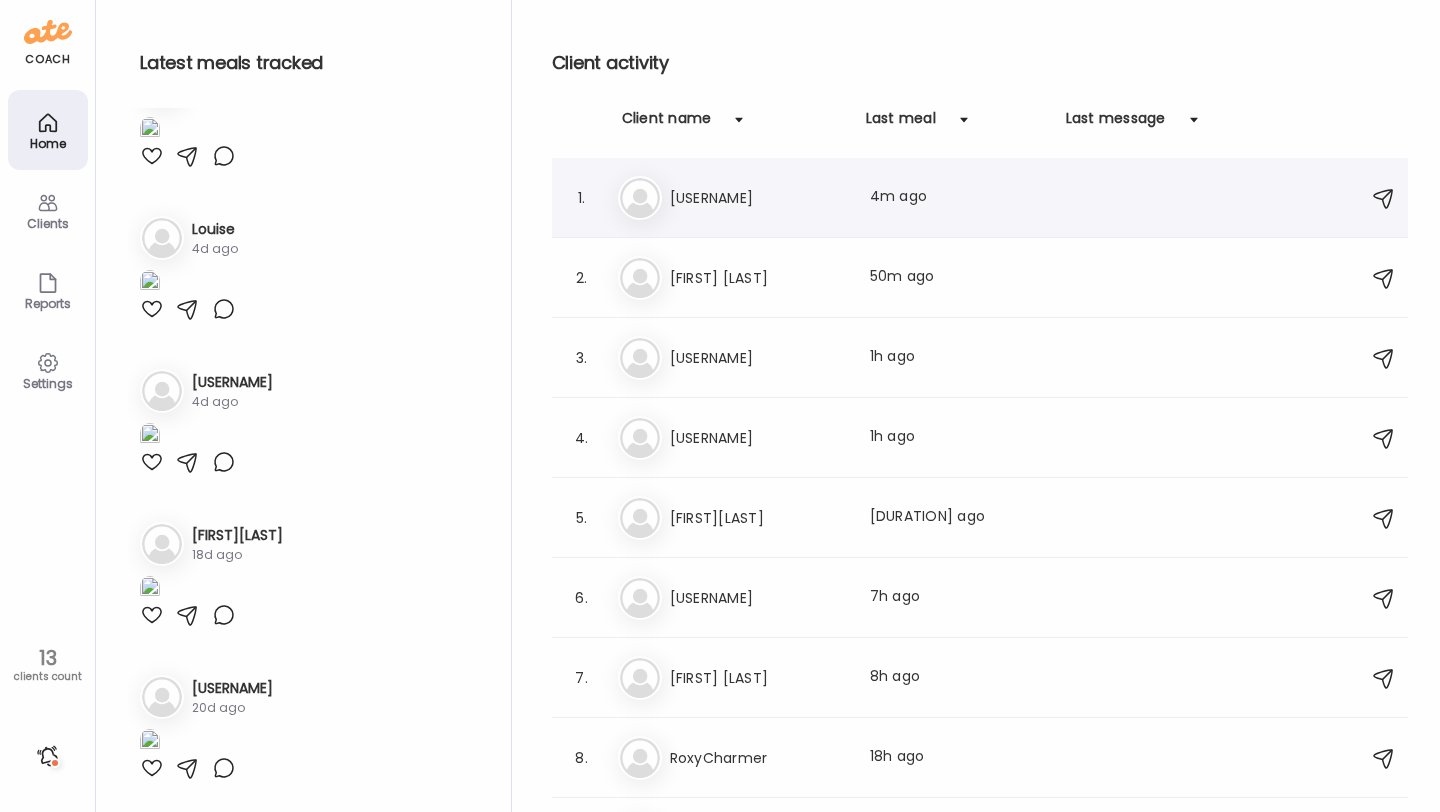 scroll, scrollTop: 2199, scrollLeft: 0, axis: vertical 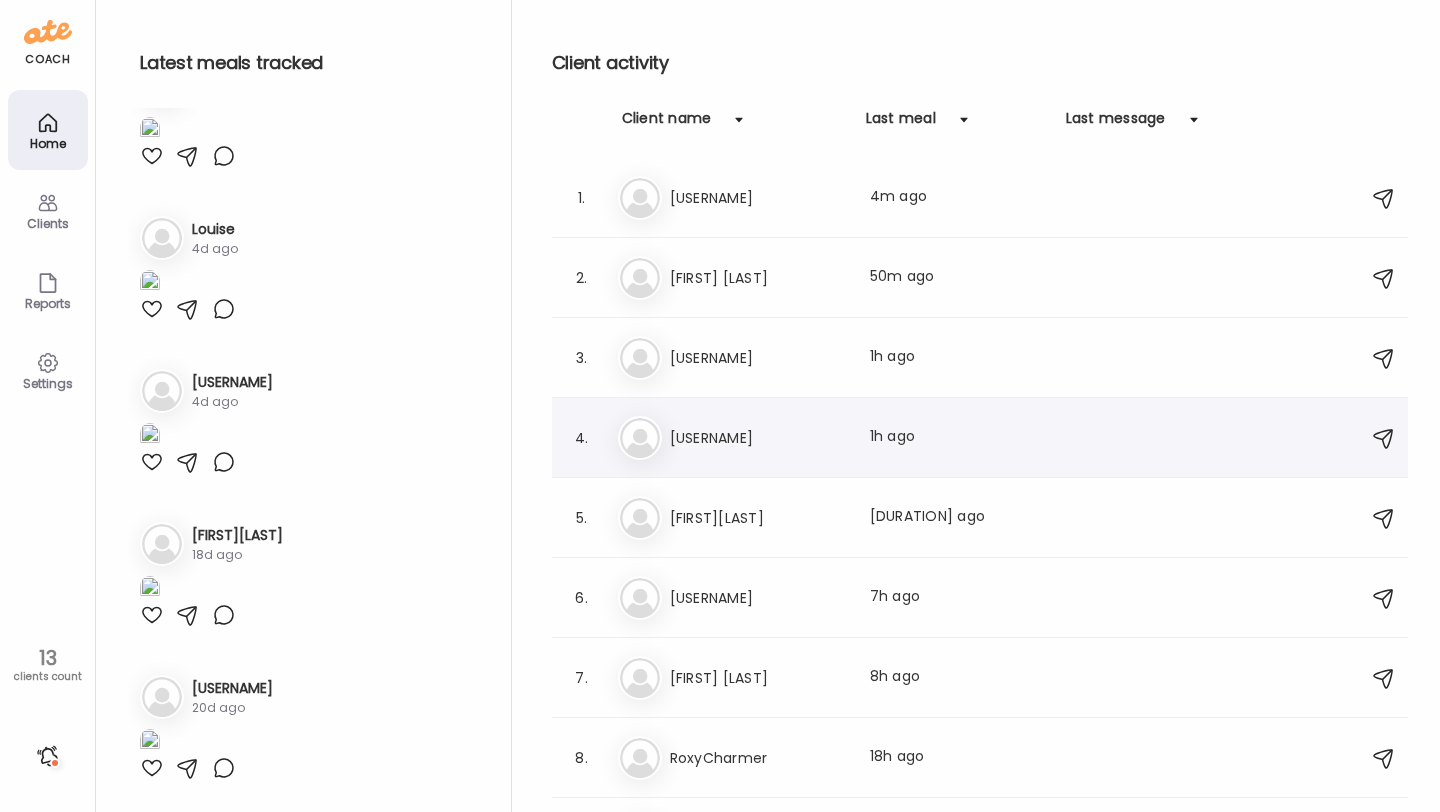 click on "Ki
Kirsty
Last meal:  1h ago" at bounding box center [983, 438] 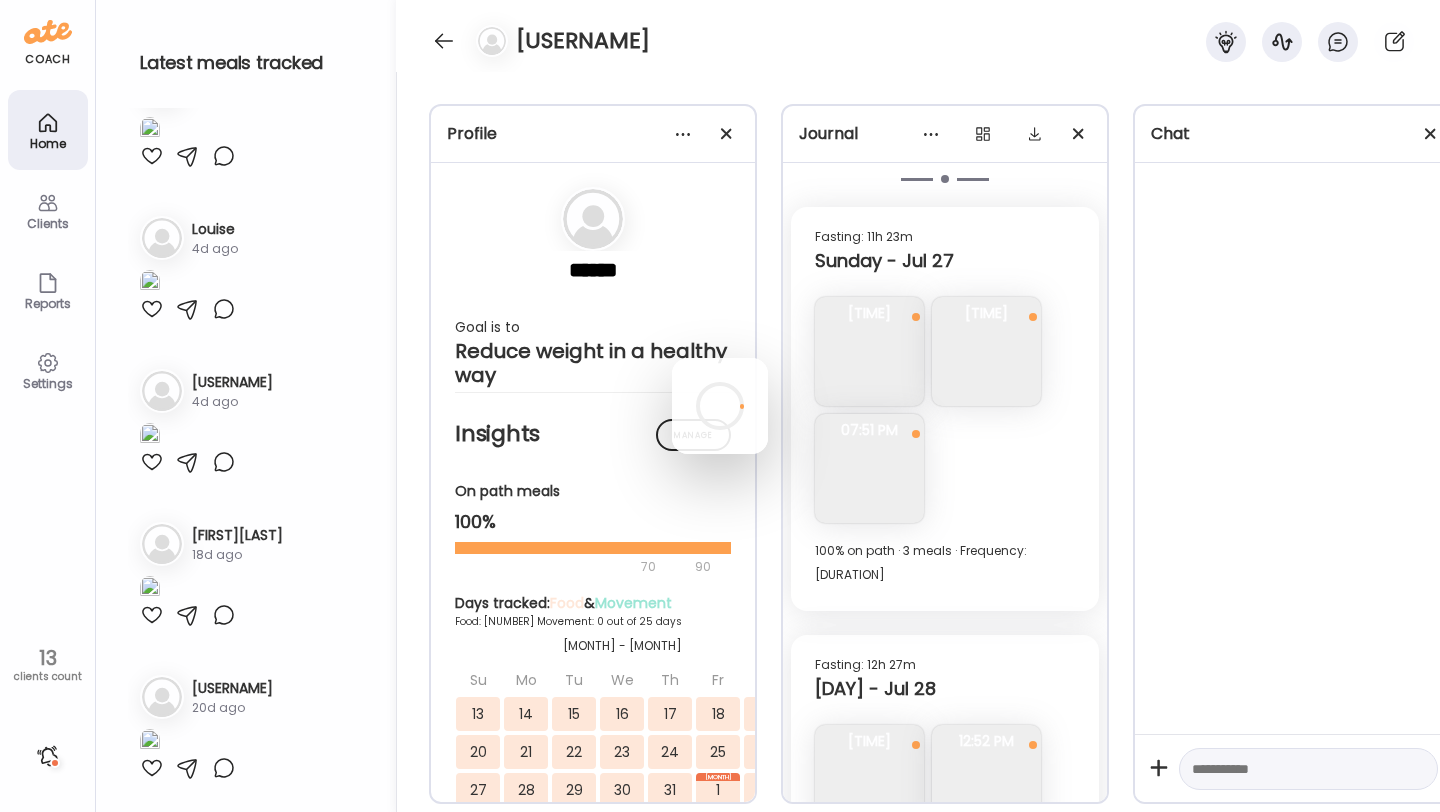 scroll, scrollTop: 5848, scrollLeft: 0, axis: vertical 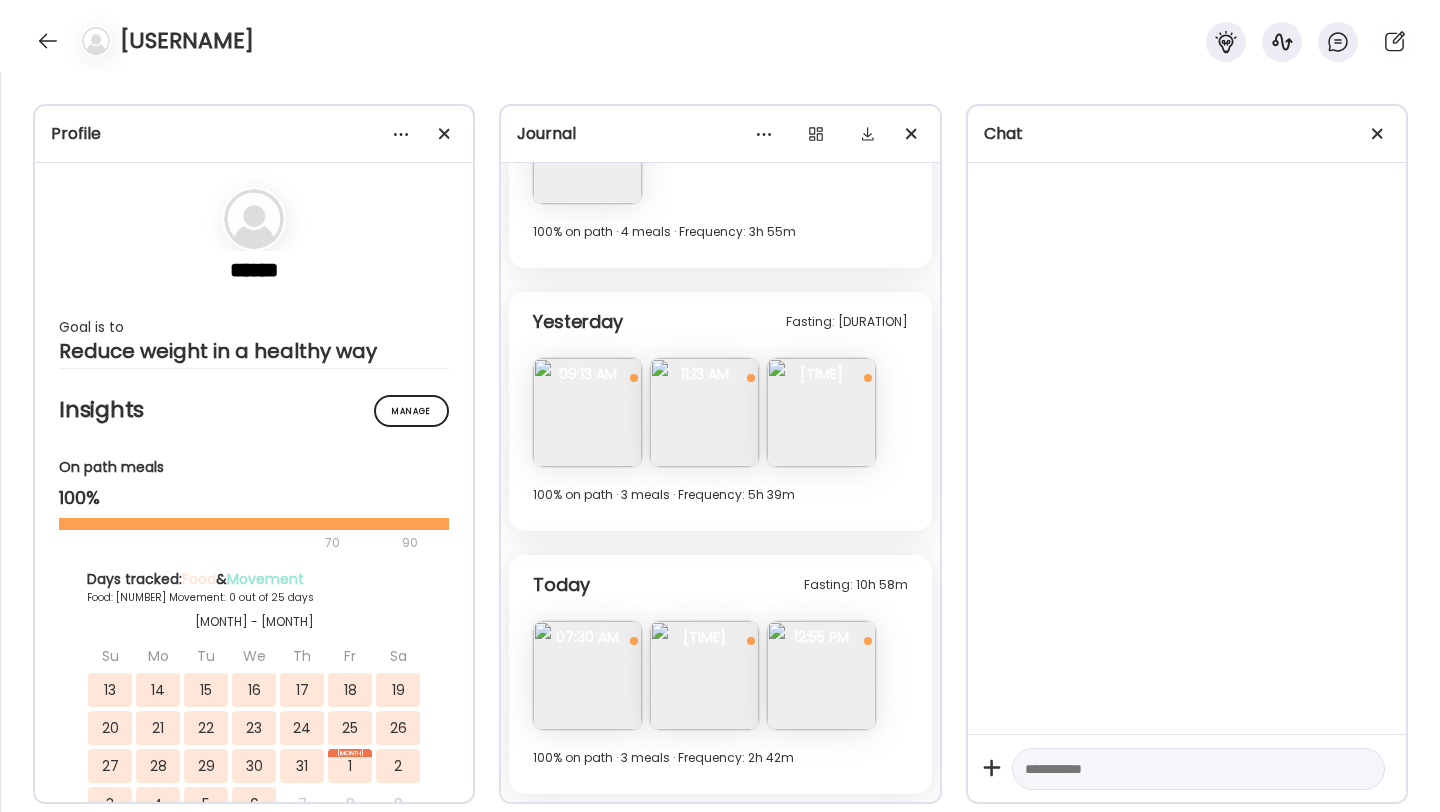 click at bounding box center (821, 675) 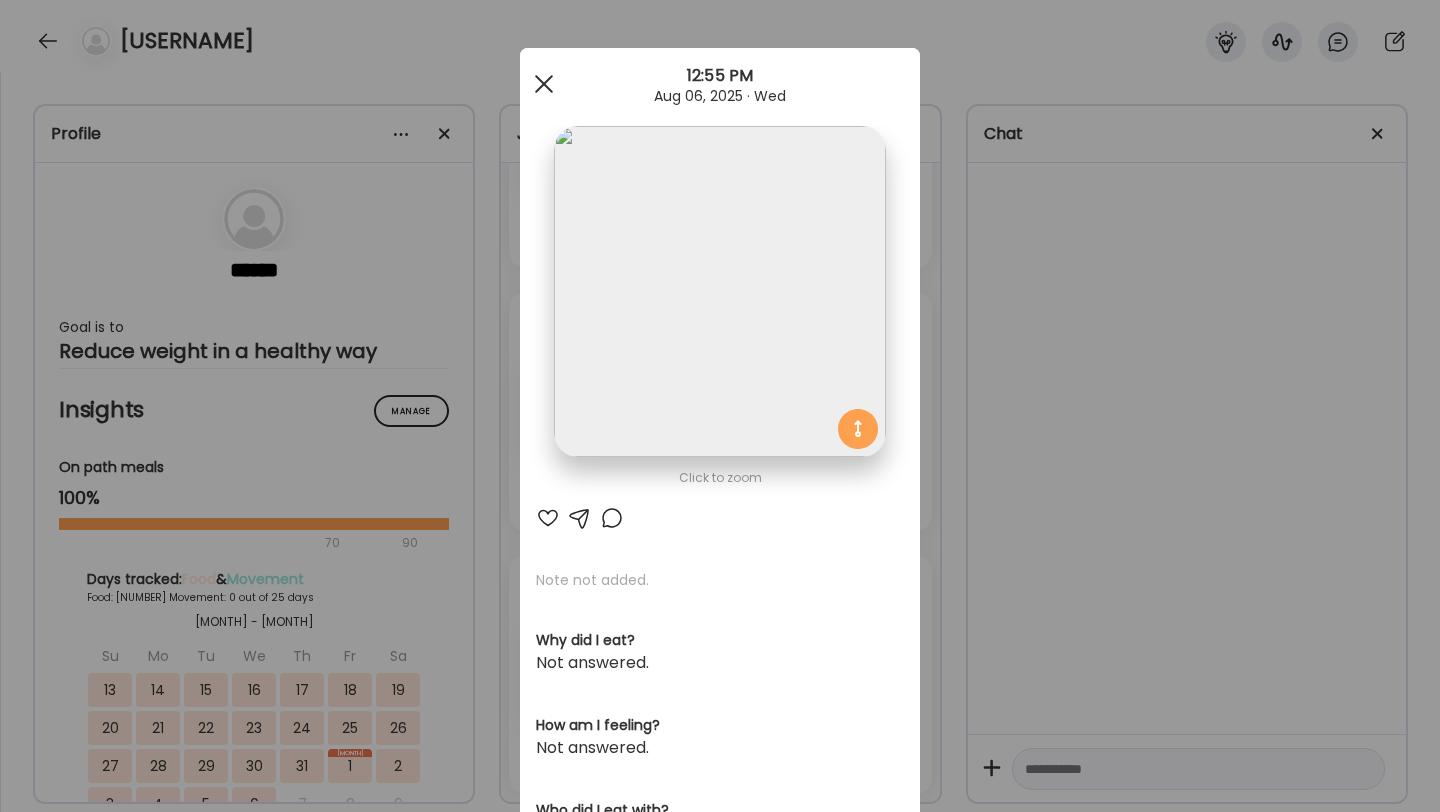 click at bounding box center [544, 84] 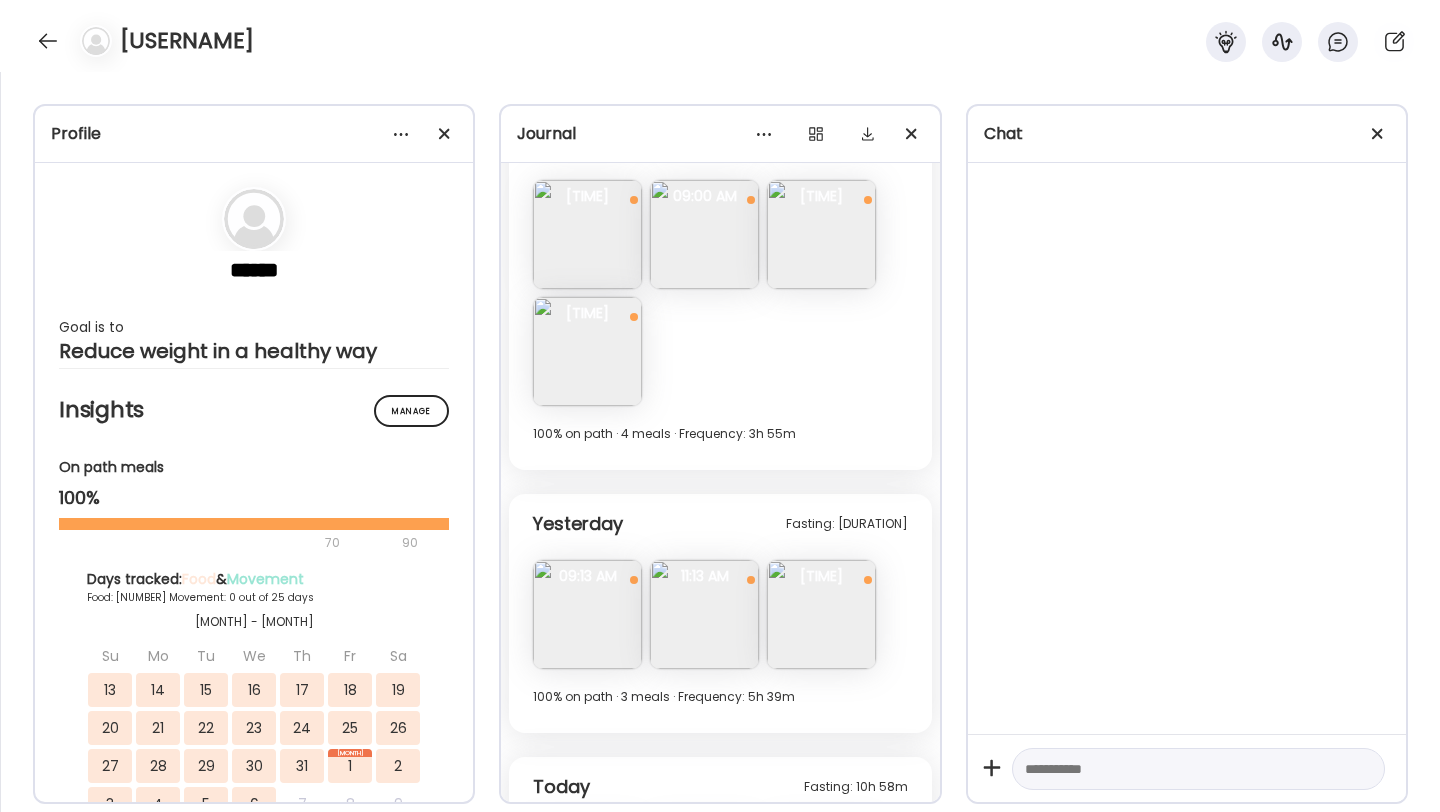 scroll, scrollTop: 10318, scrollLeft: 0, axis: vertical 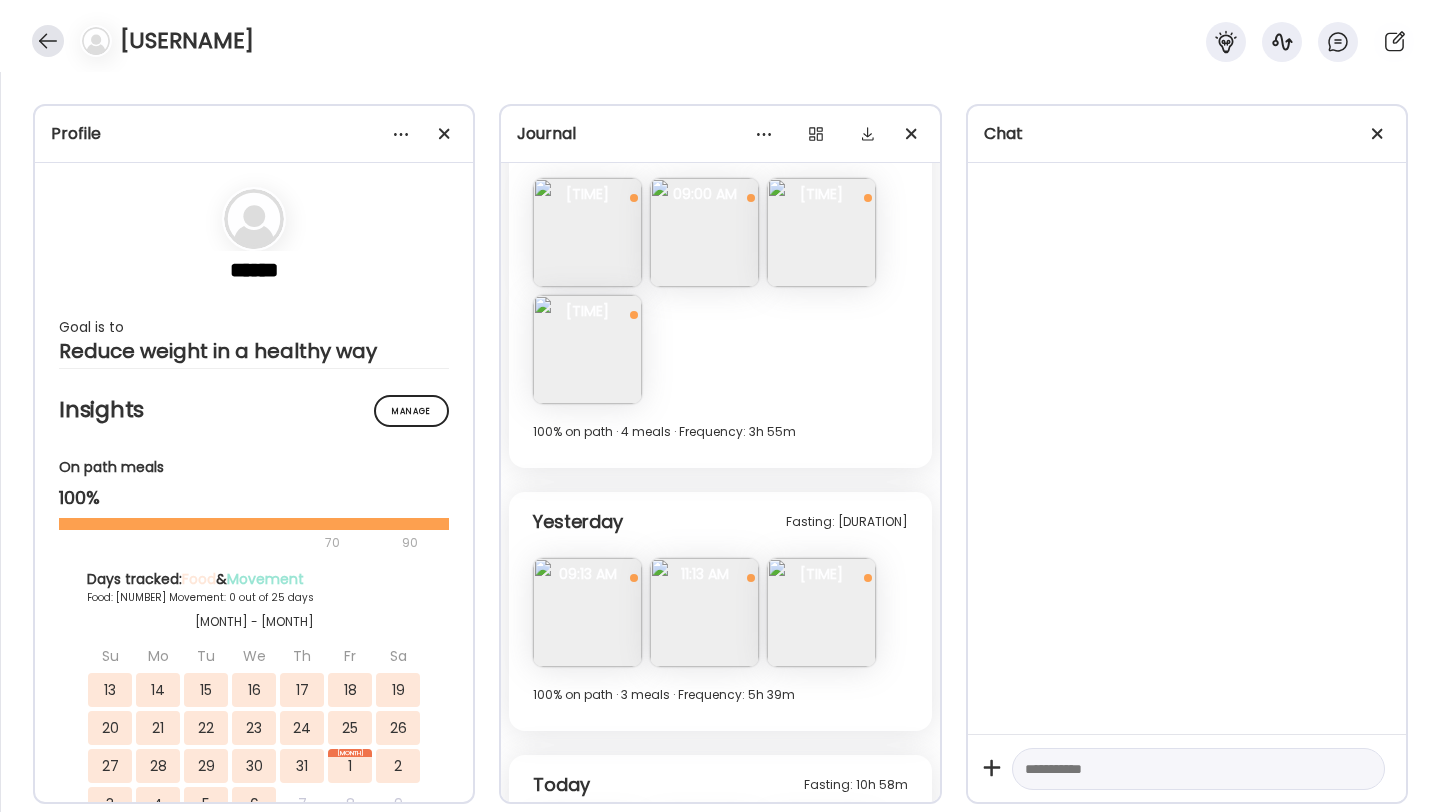 click at bounding box center (48, 41) 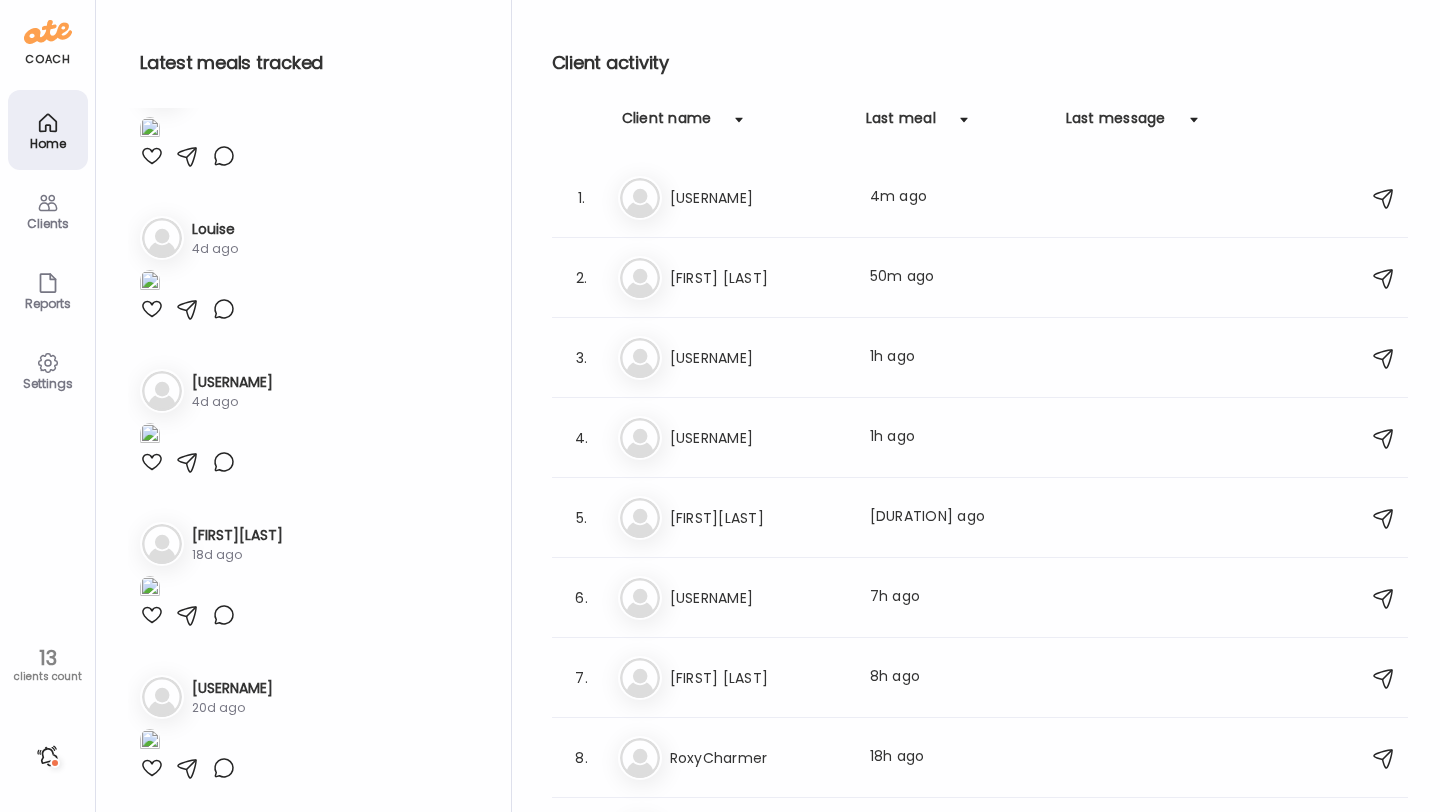 scroll, scrollTop: 2199, scrollLeft: 0, axis: vertical 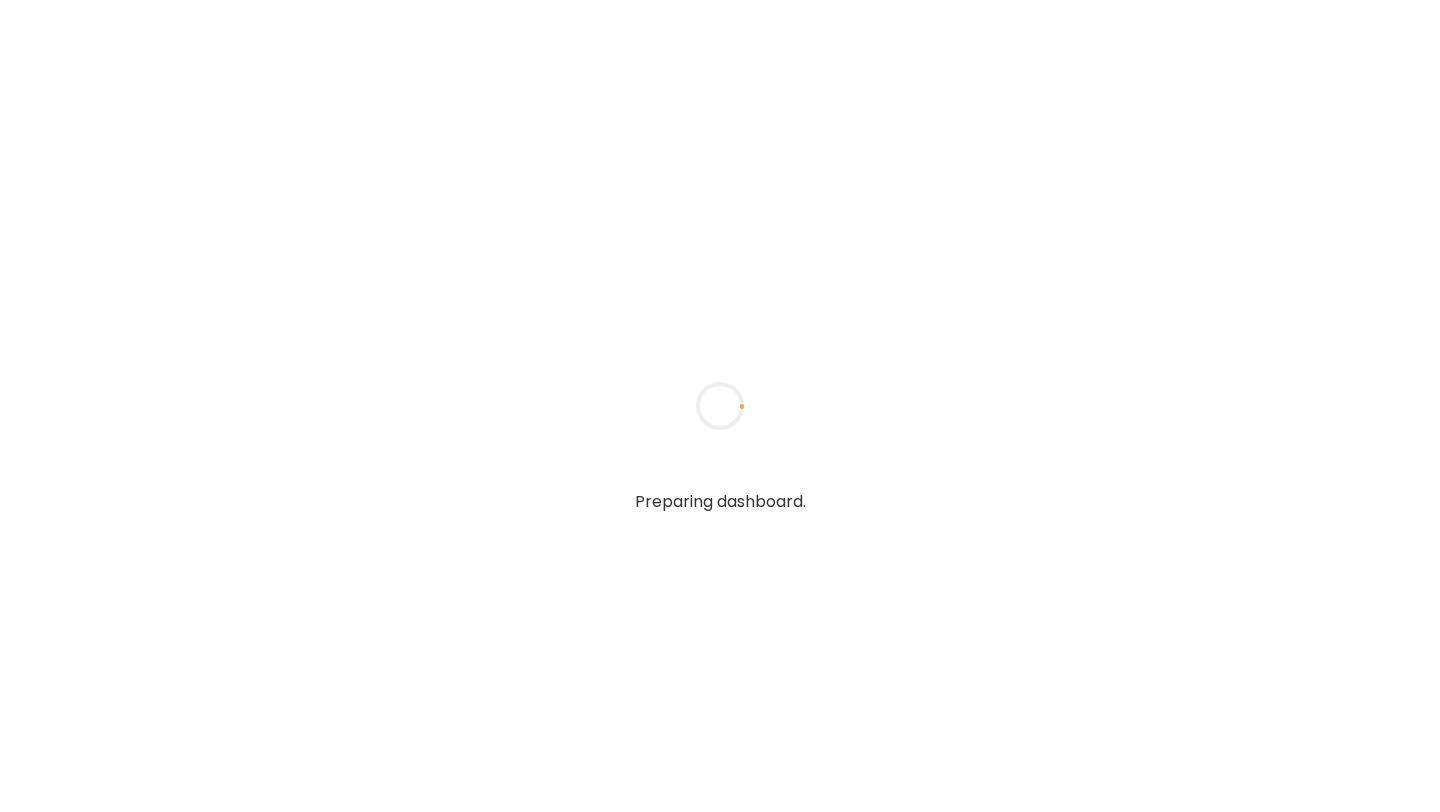 type on "**********" 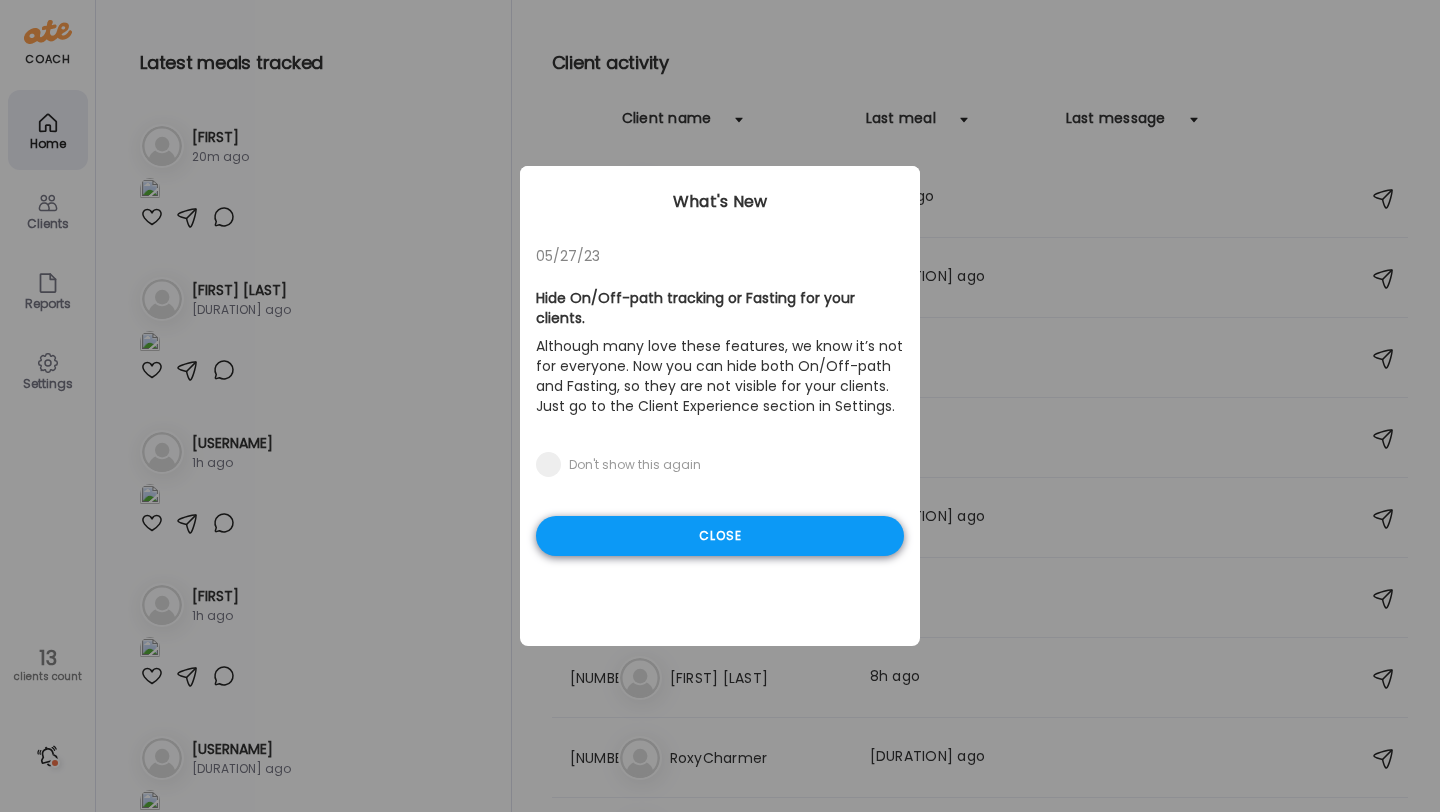 click on "Close" at bounding box center [720, 536] 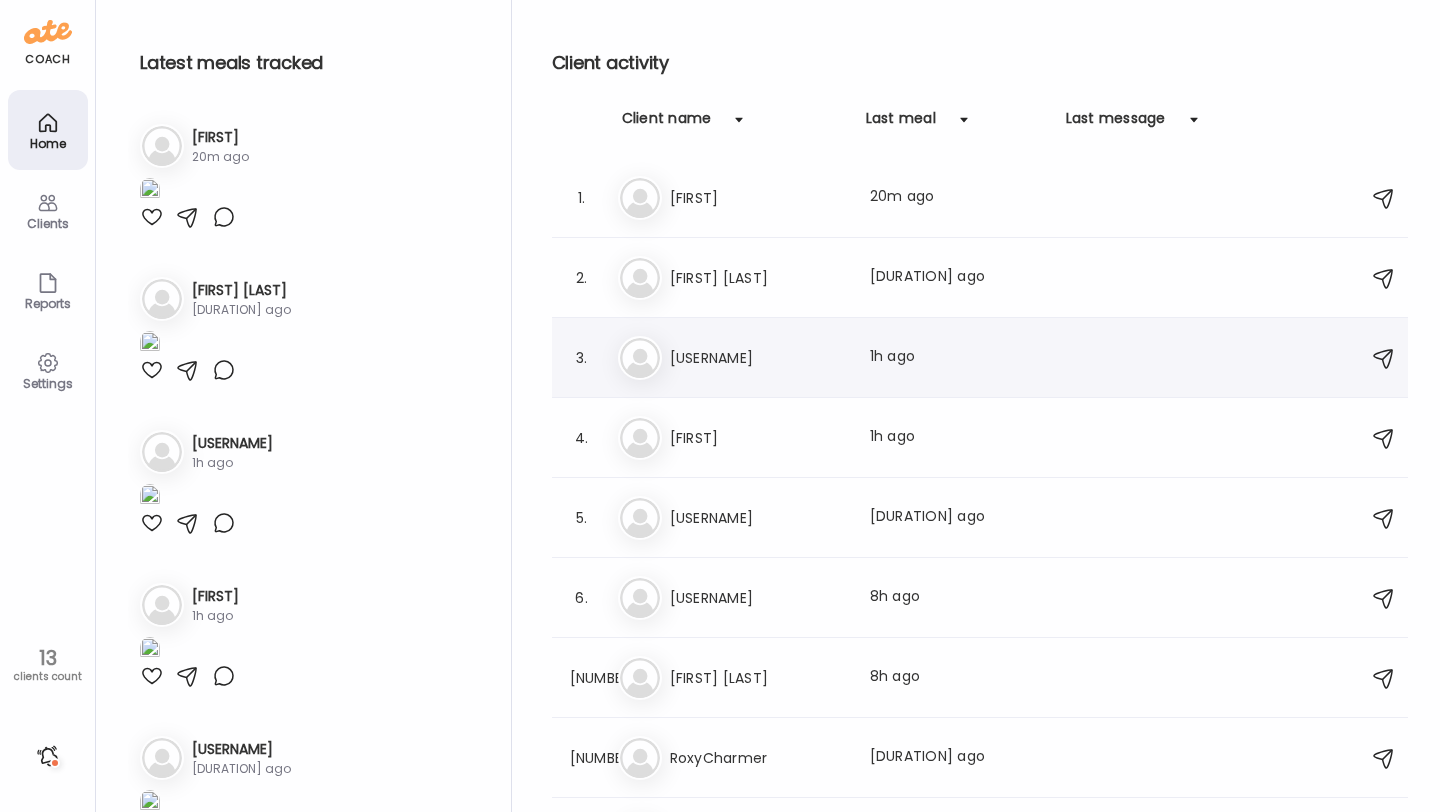 click on "[INITIAL]
[USERNAME]
Last meal:  [DURATION] ago" at bounding box center (983, 358) 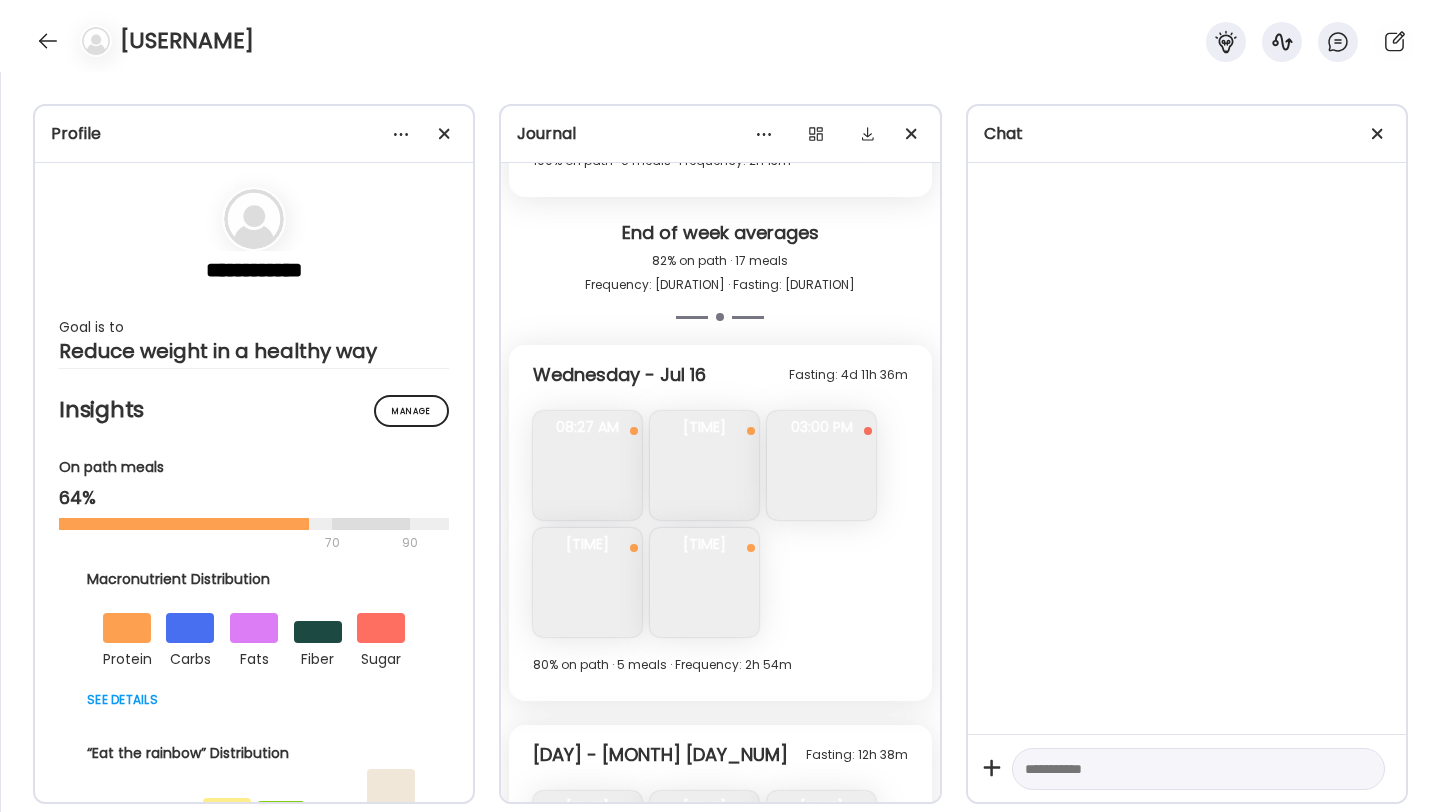 scroll, scrollTop: 8589, scrollLeft: 0, axis: vertical 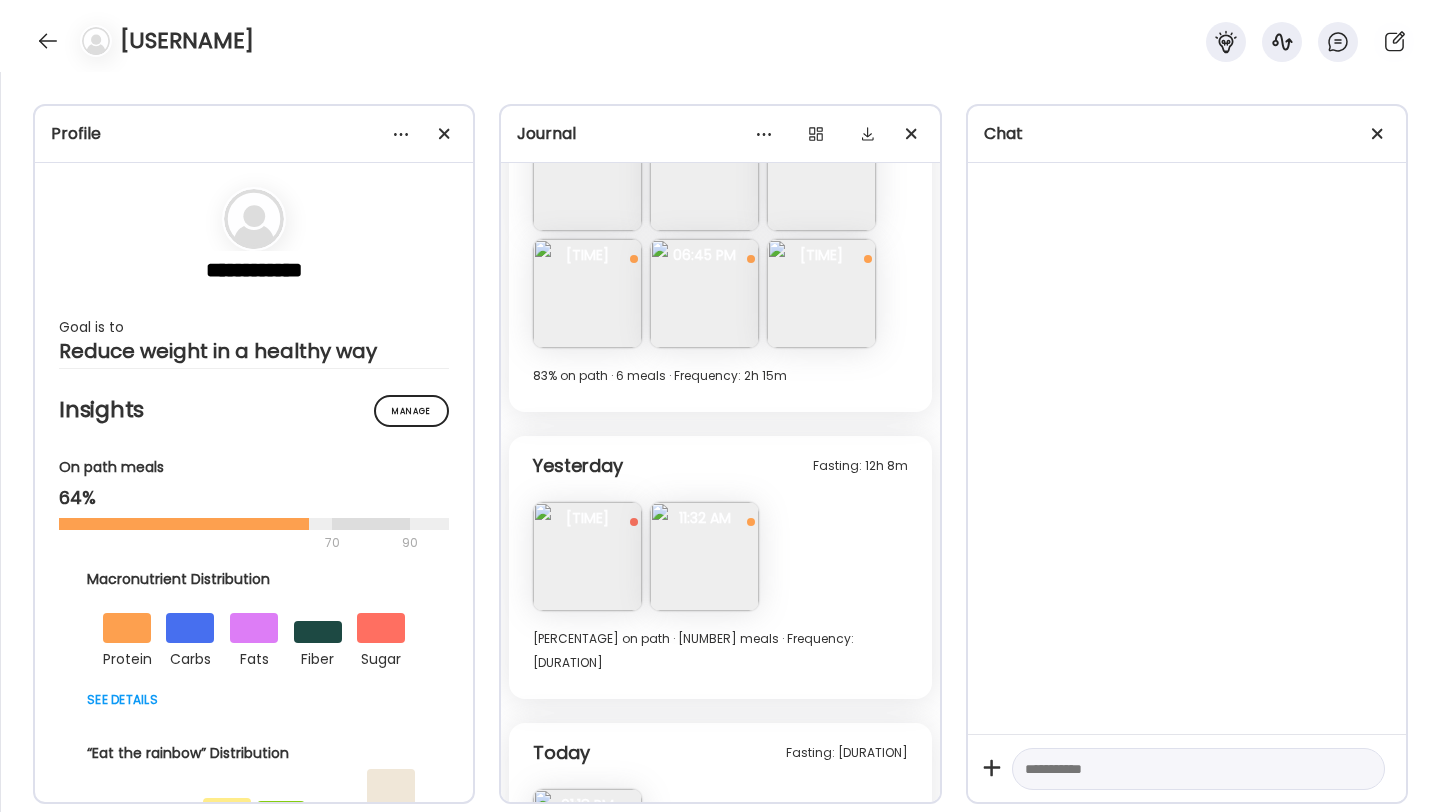 click at bounding box center (587, 843) 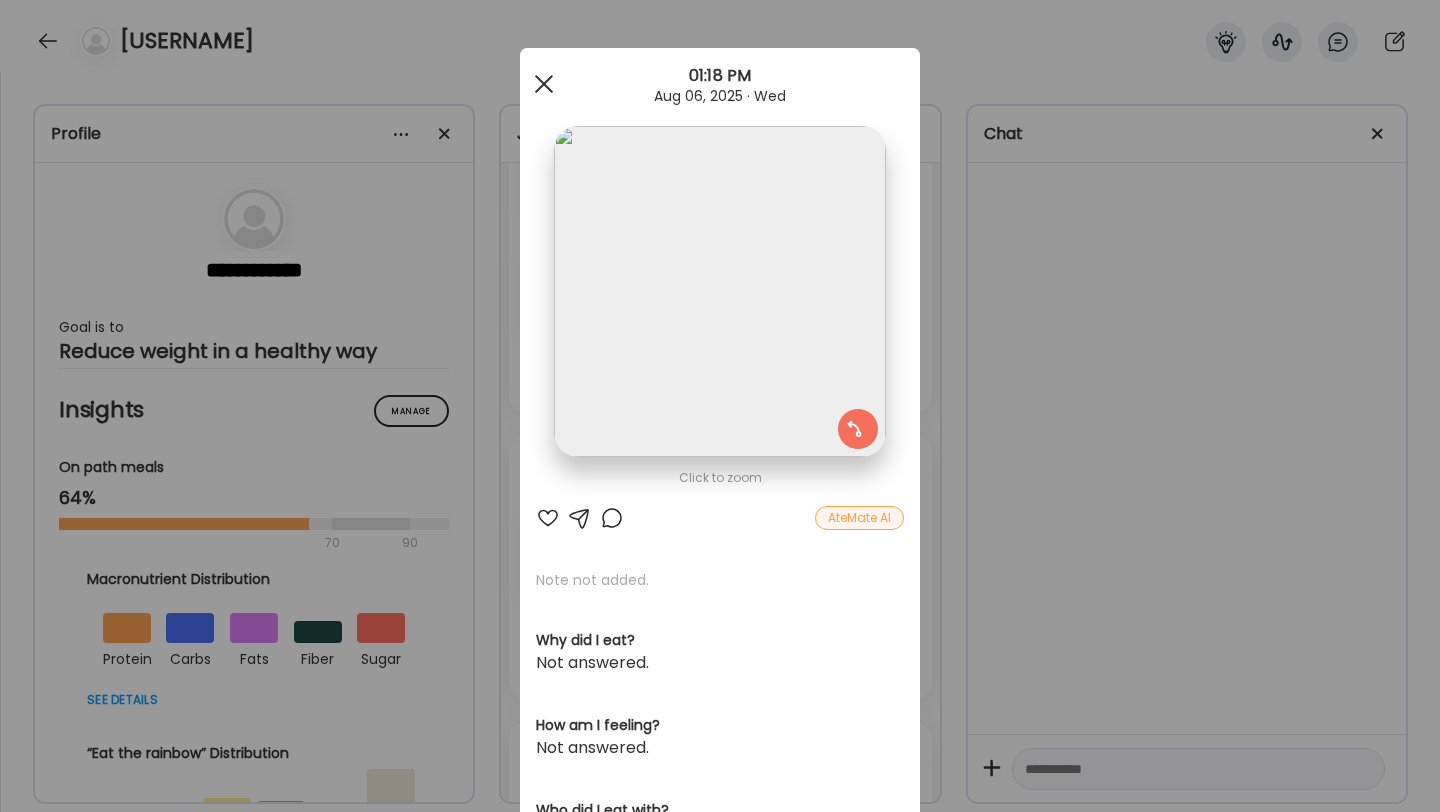 click at bounding box center [544, 84] 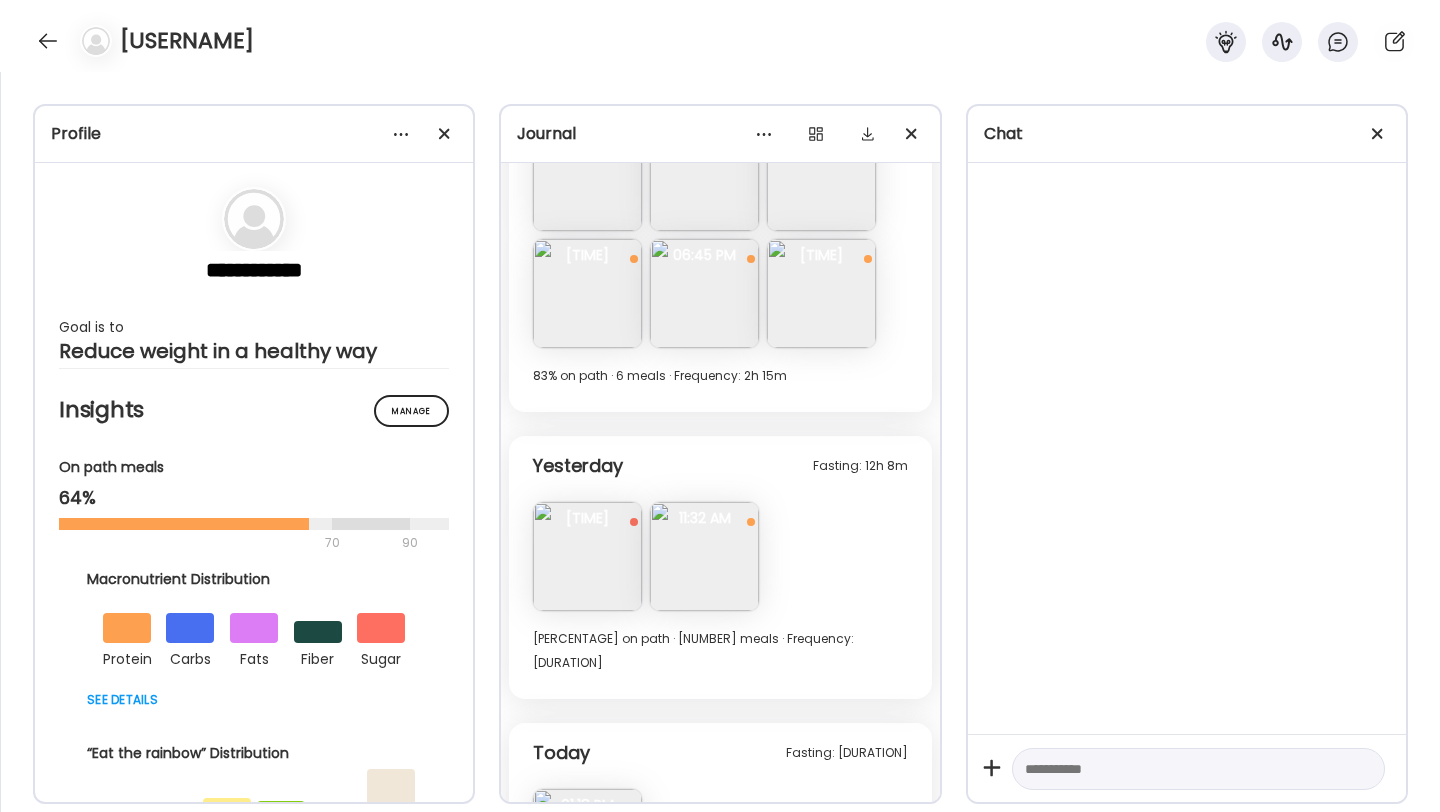 click at bounding box center (704, 556) 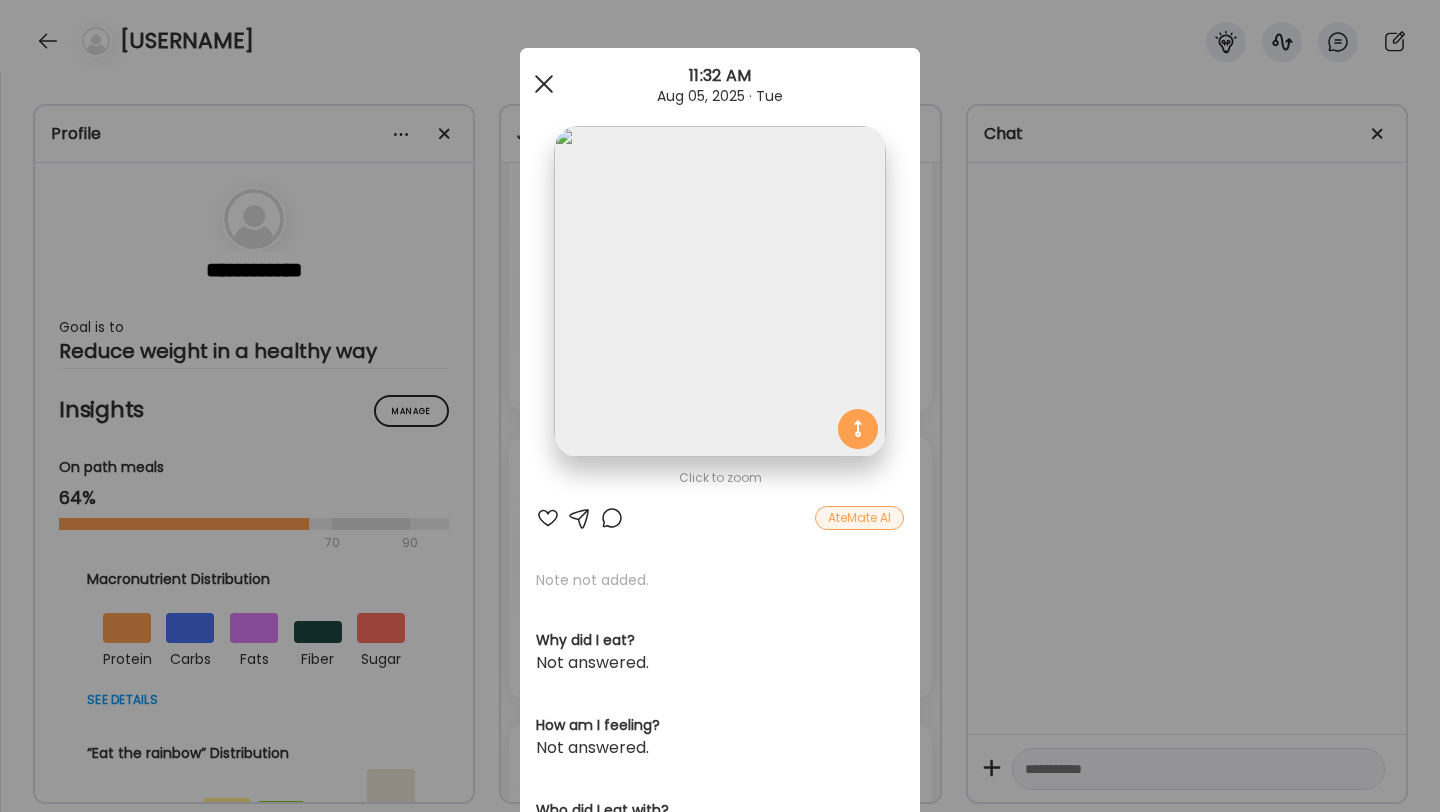 click at bounding box center [544, 84] 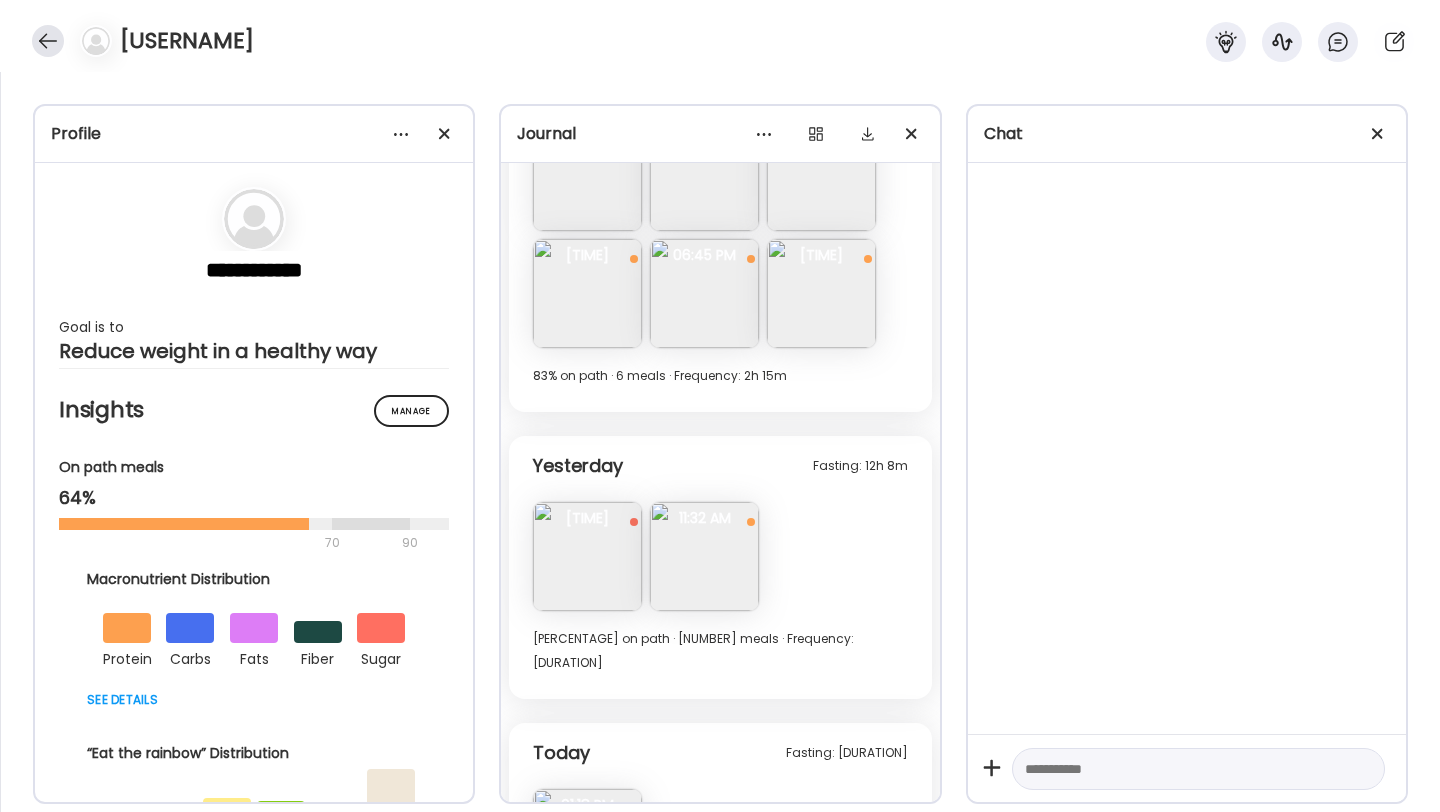 click at bounding box center [48, 41] 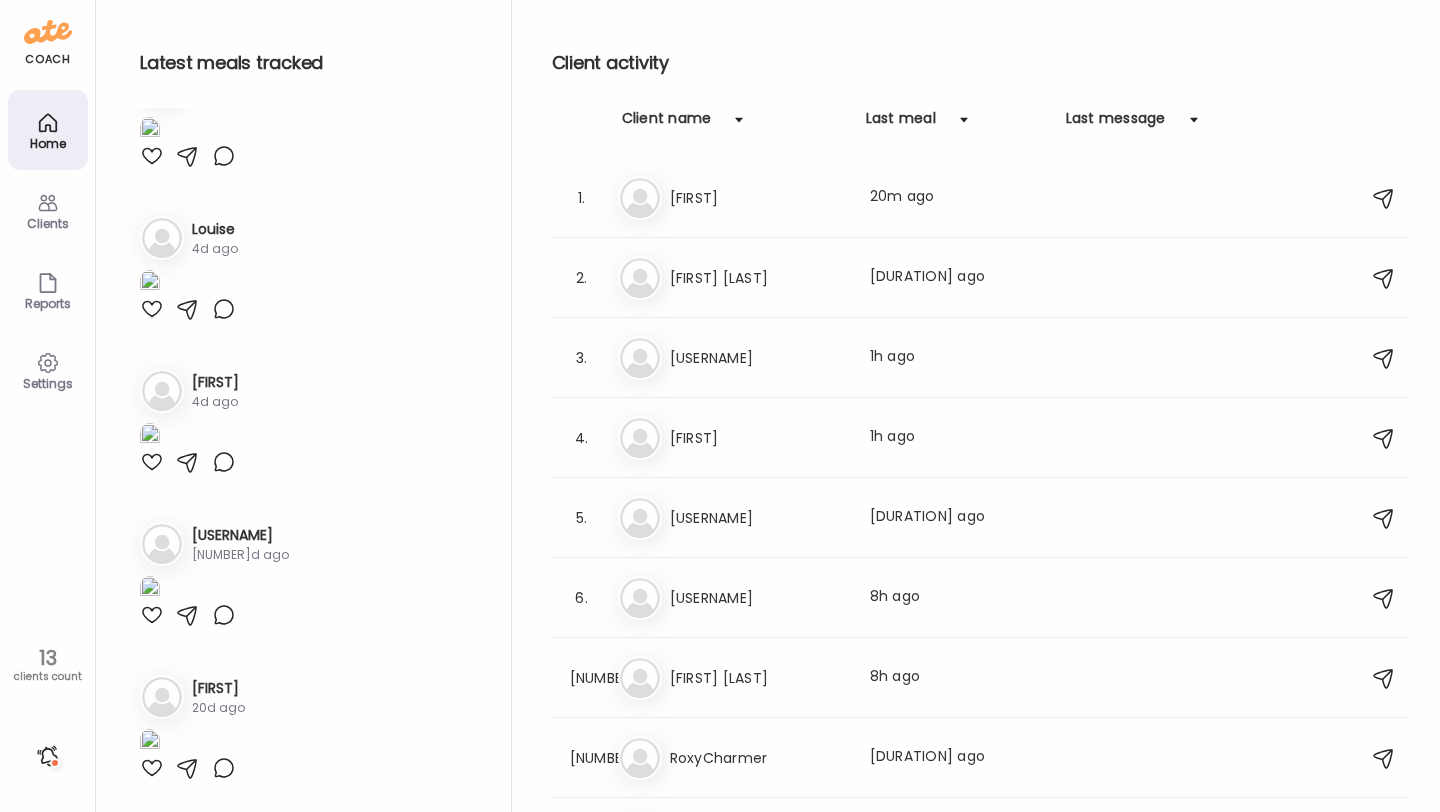 scroll, scrollTop: 1972, scrollLeft: 0, axis: vertical 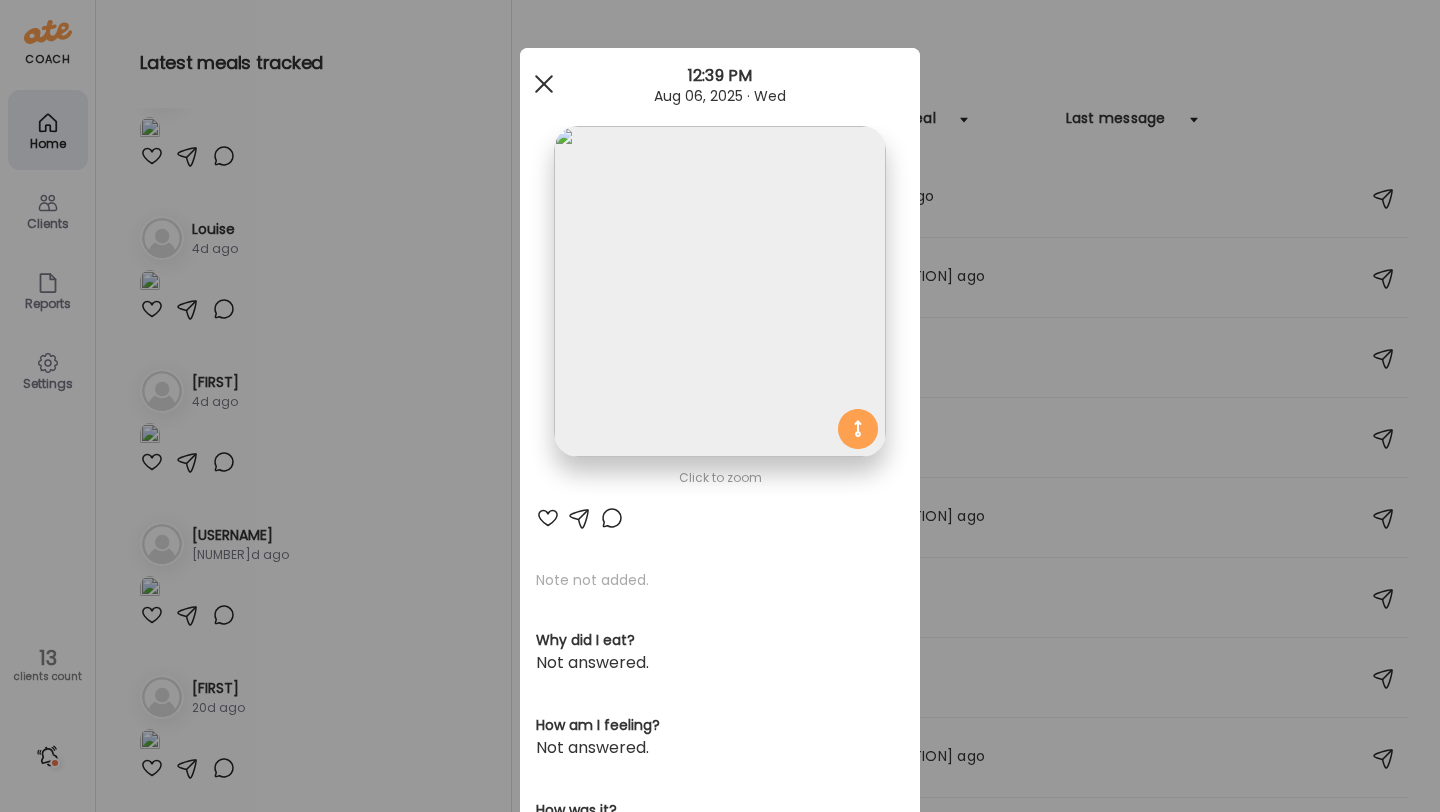 click at bounding box center [544, 84] 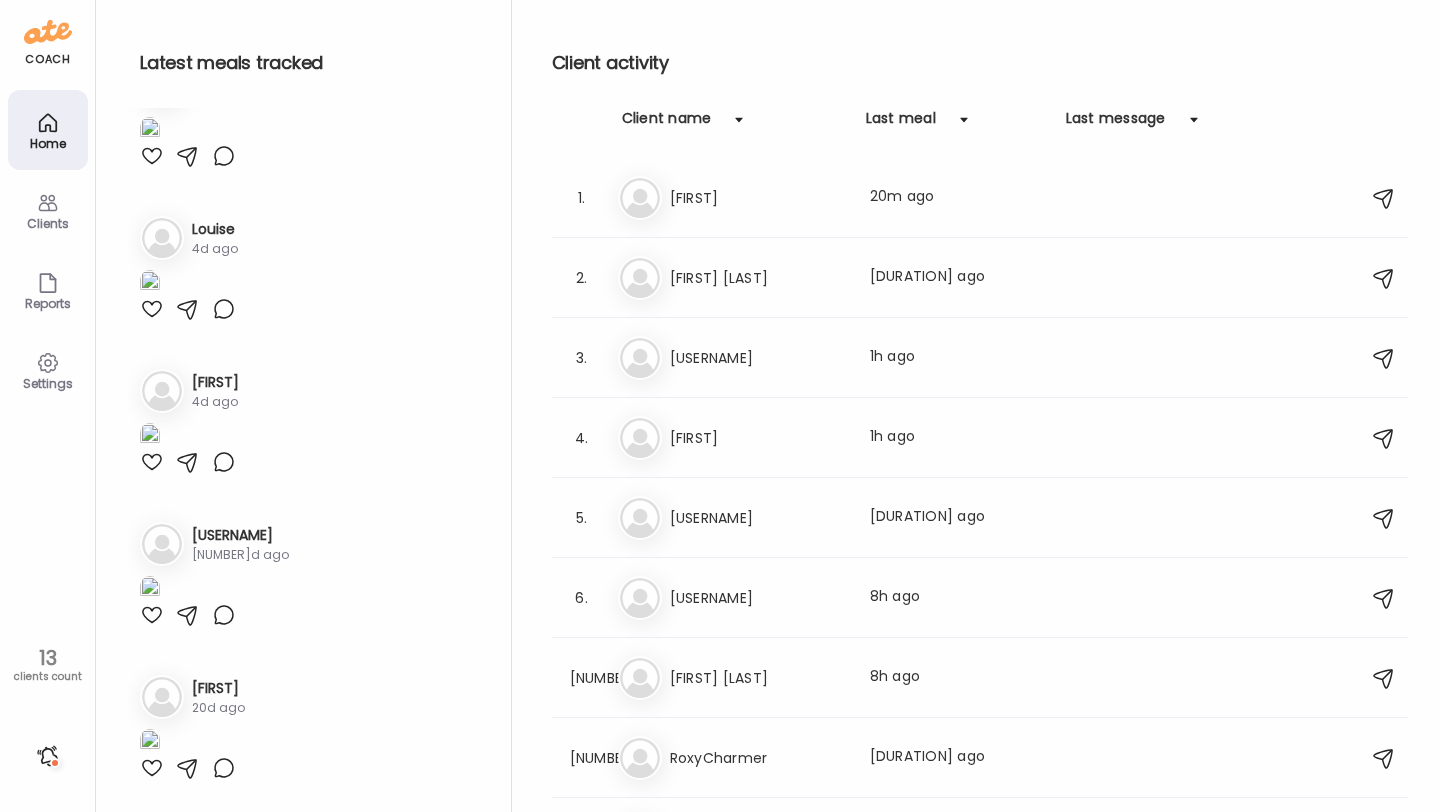 click on "Home" at bounding box center (48, 130) 